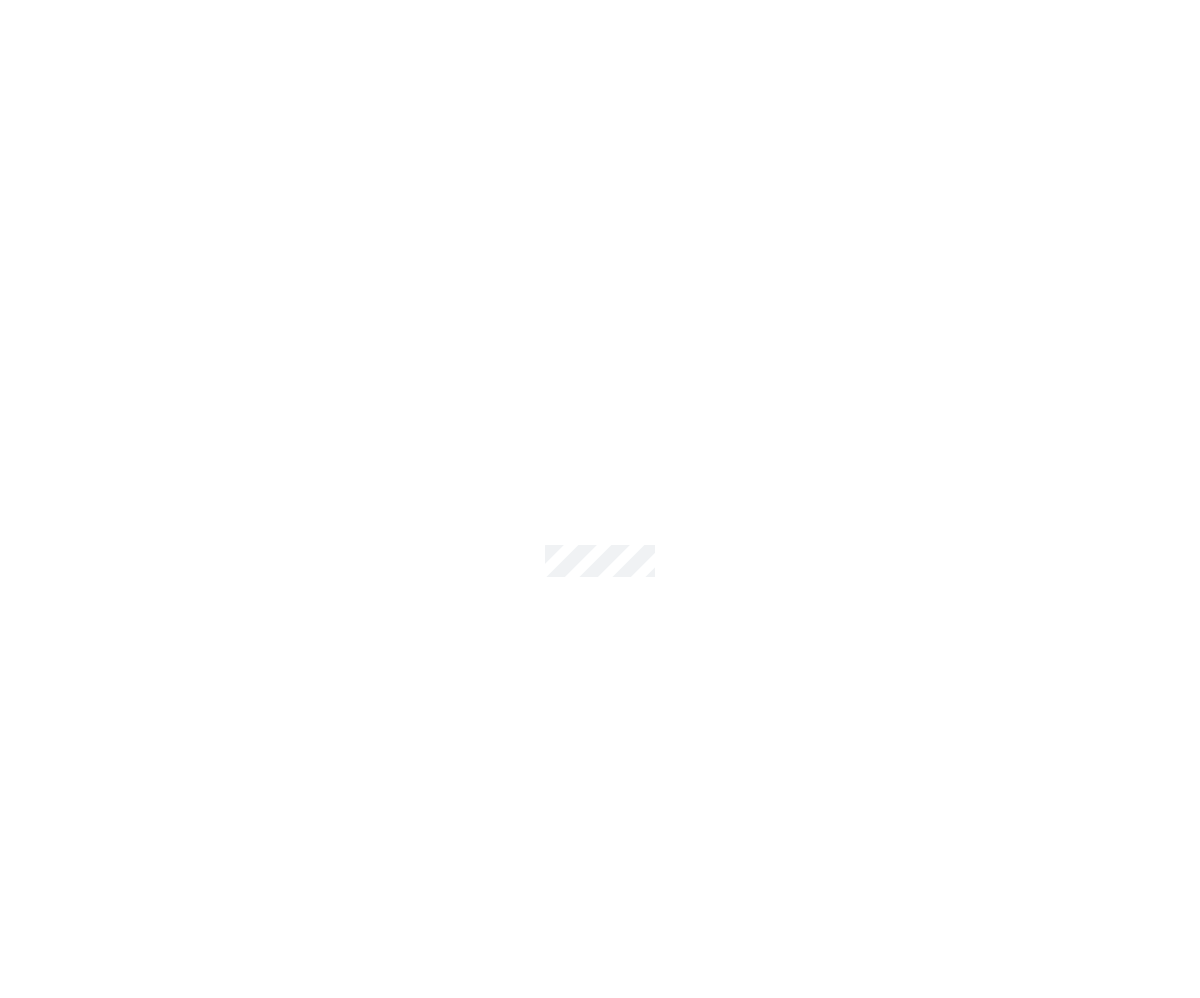 scroll, scrollTop: 0, scrollLeft: 0, axis: both 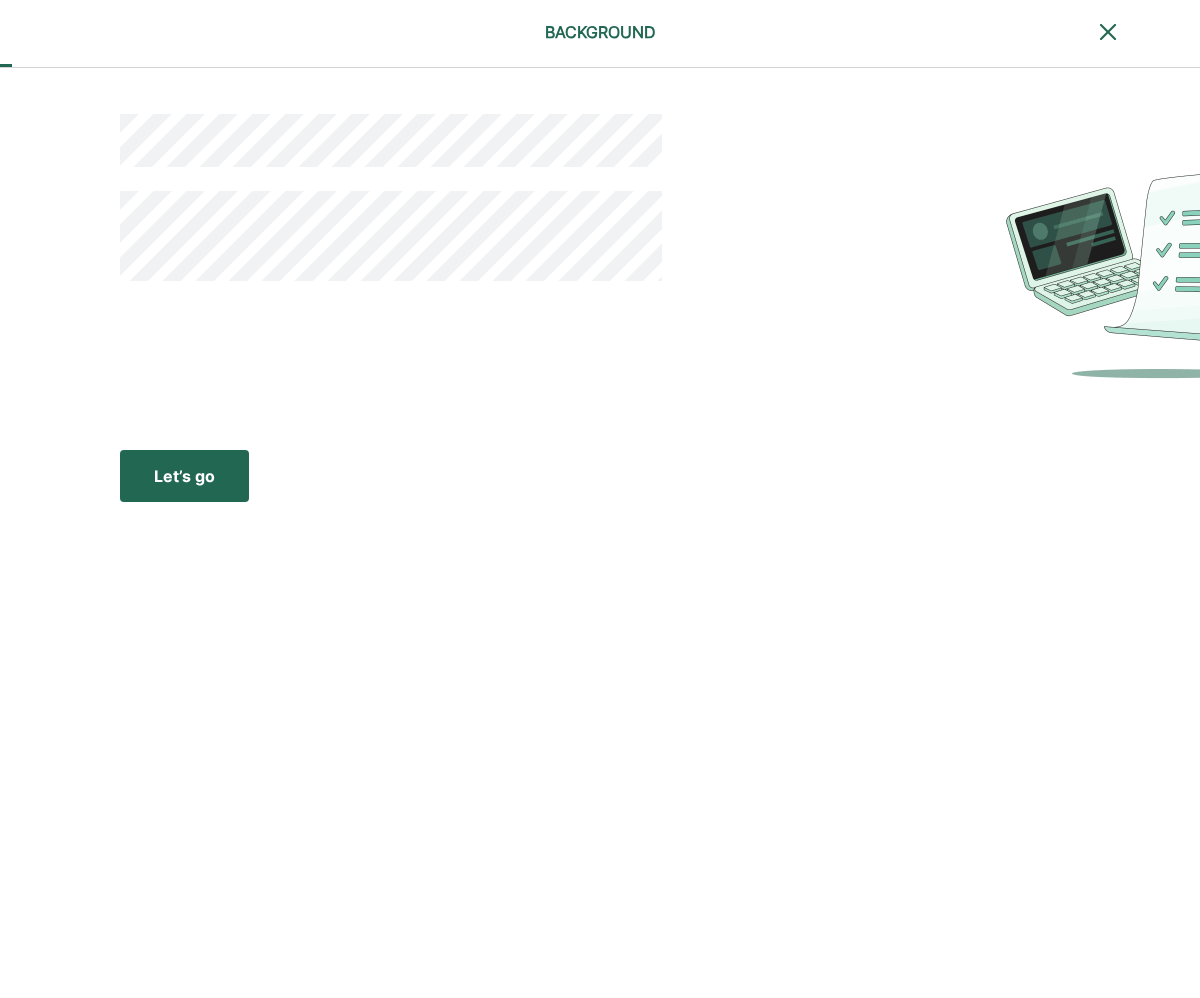 click on "Let’s go" at bounding box center (184, 476) 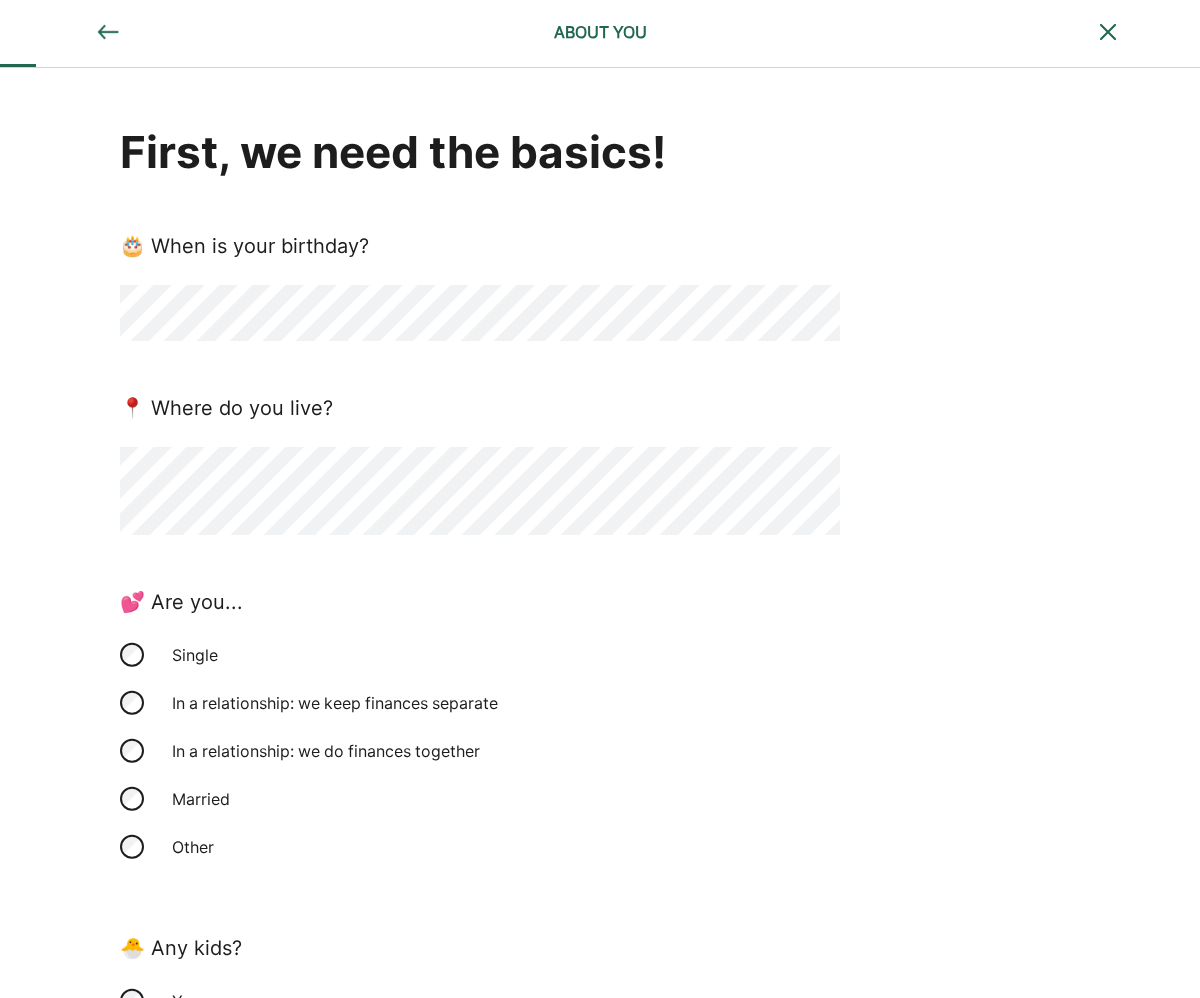 click on "First, we need the basics! 🎂 When is your birthday? 📍 Where do you live? 💕 Are you... Single In a relationship: we keep finances separate In a relationship: we do finances together Married Other 🐣 Any kids? Yes No" at bounding box center [600, 587] 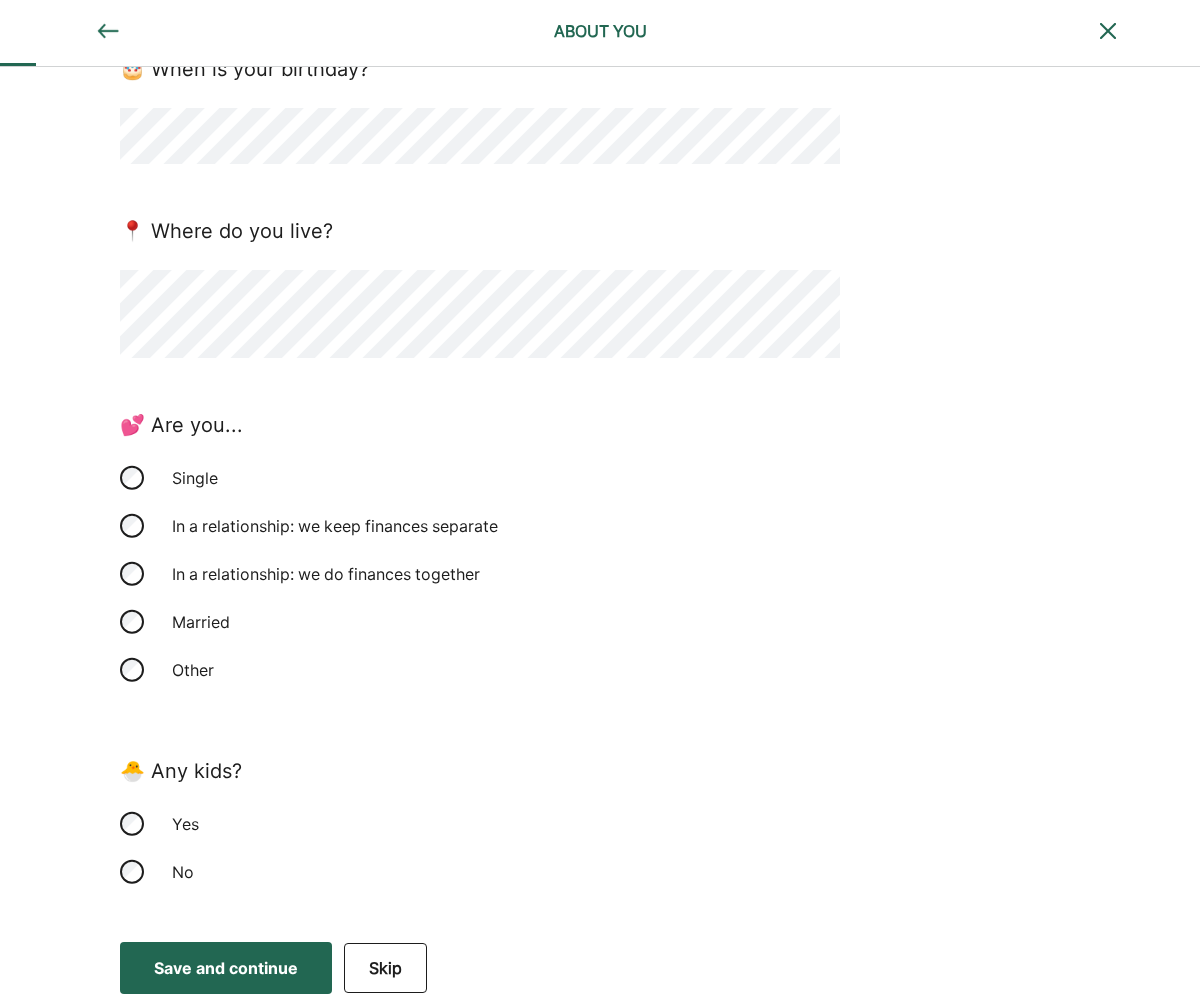 scroll, scrollTop: 184, scrollLeft: 0, axis: vertical 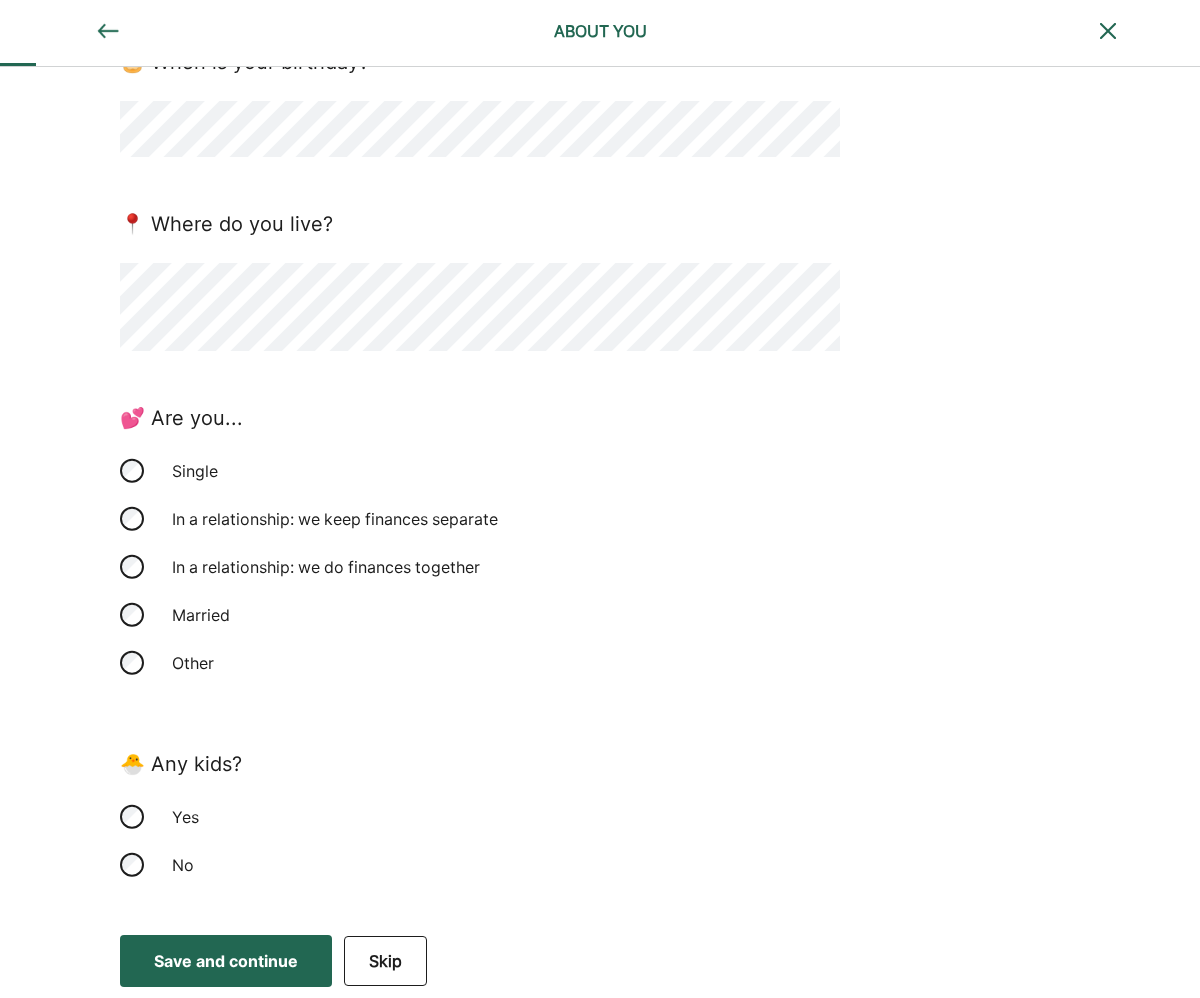 click on "Save and continue" at bounding box center [226, 961] 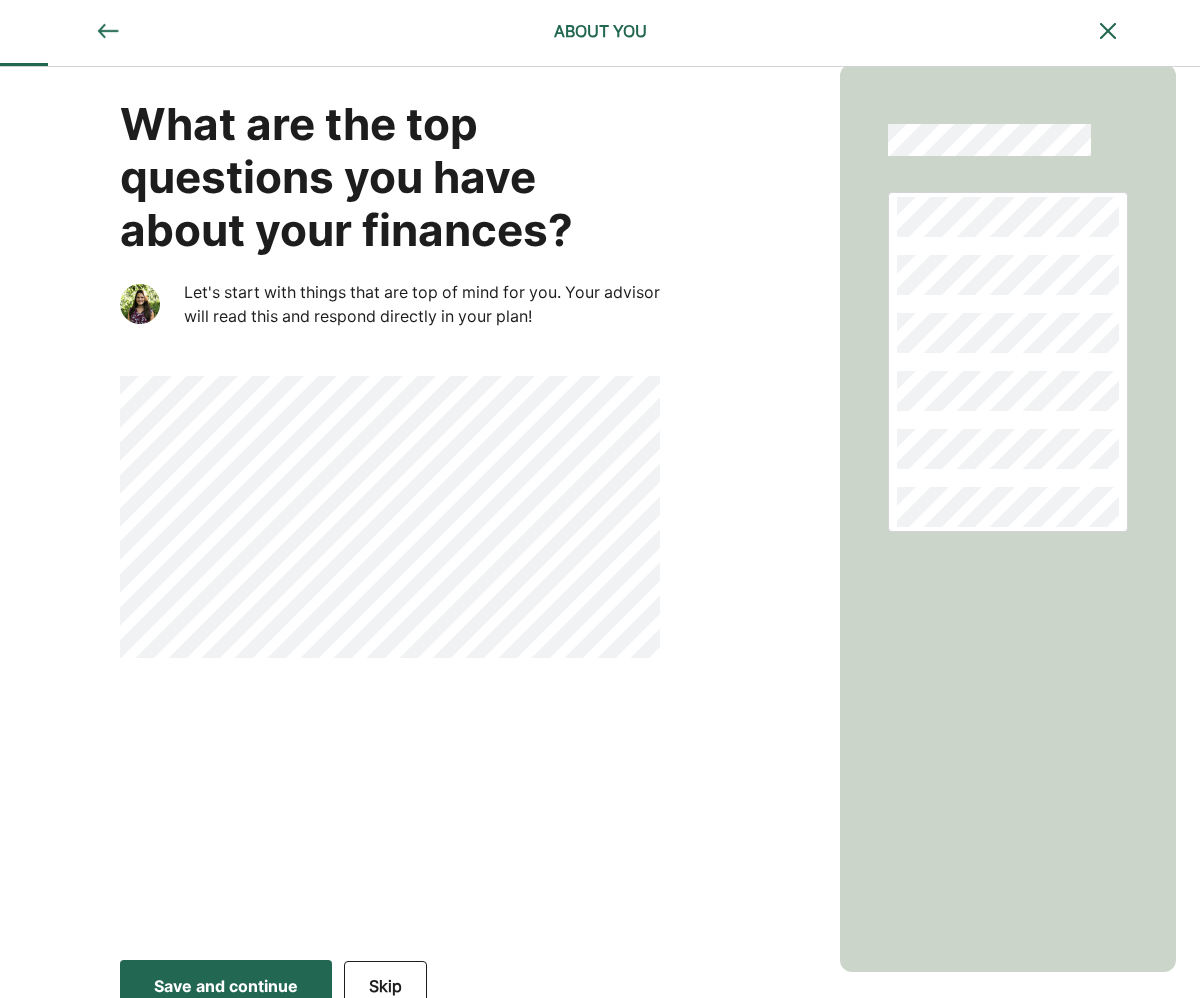 scroll, scrollTop: 0, scrollLeft: 0, axis: both 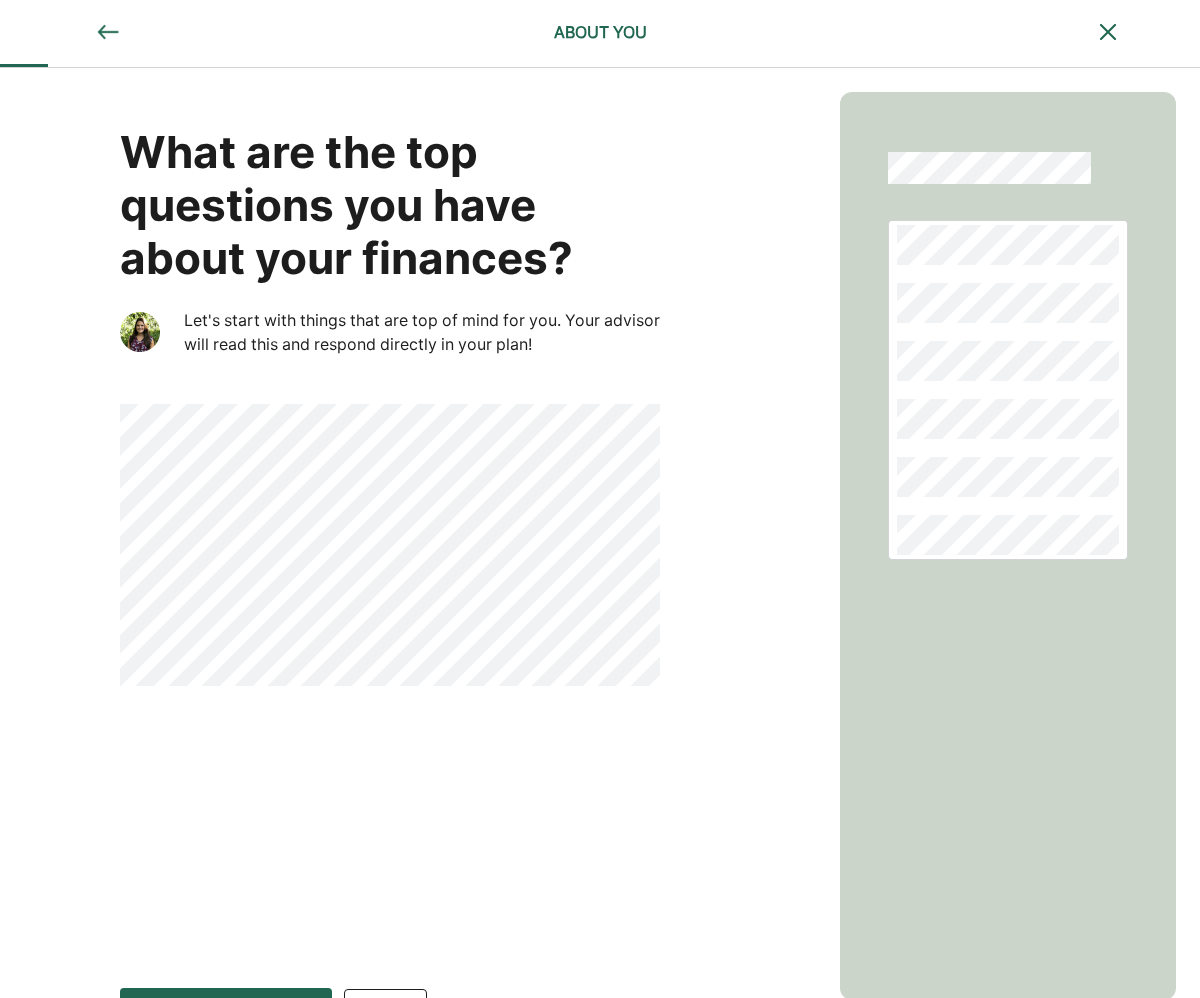 click on "What are the top questions you have about your finances? Let's start with things that are top of mind for you. Your advisor will read this and respond directly in your plan!" at bounding box center (420, 522) 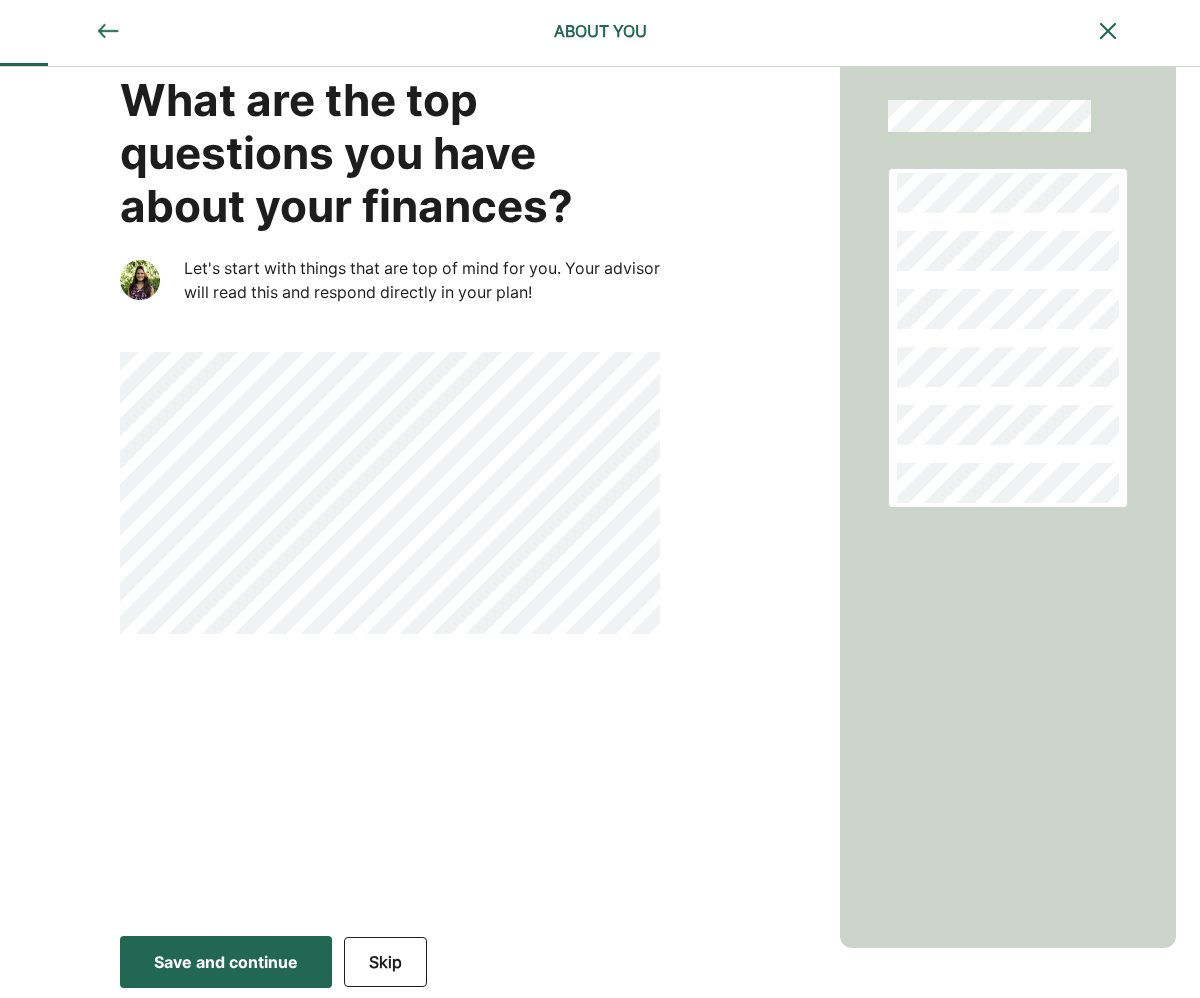 scroll, scrollTop: 53, scrollLeft: 0, axis: vertical 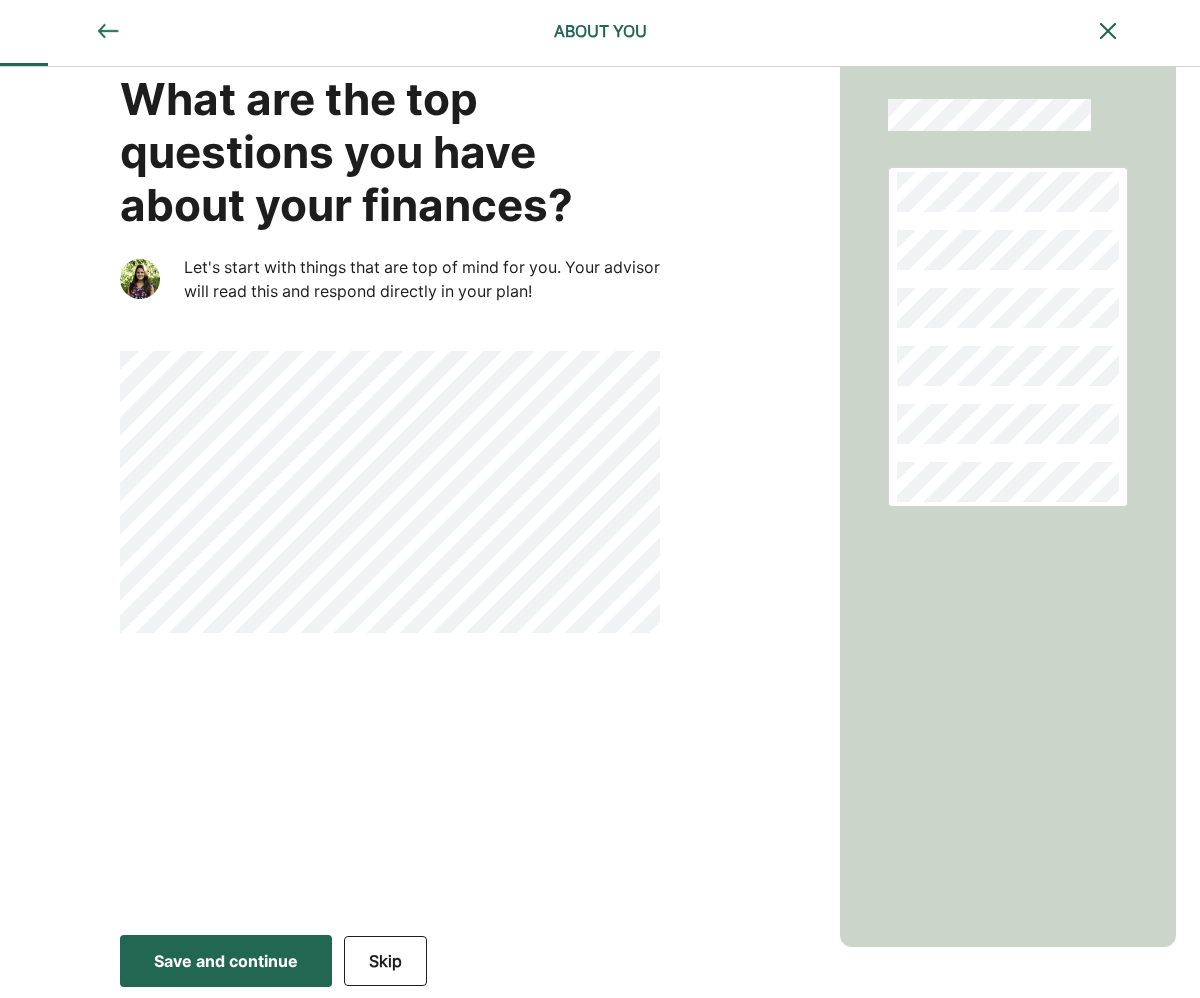 click on "Save and continue" at bounding box center (226, 961) 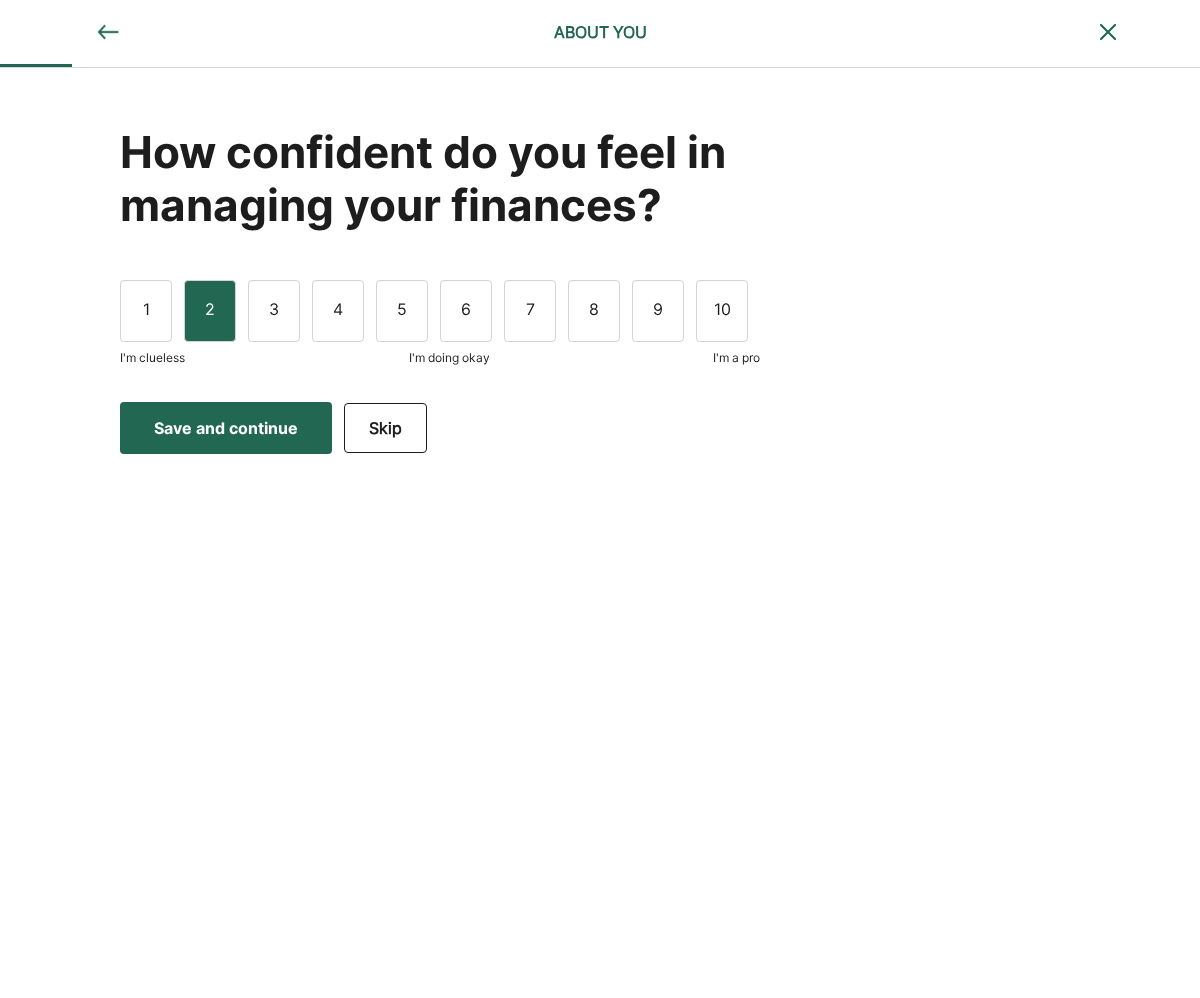 click on "2" at bounding box center (210, 311) 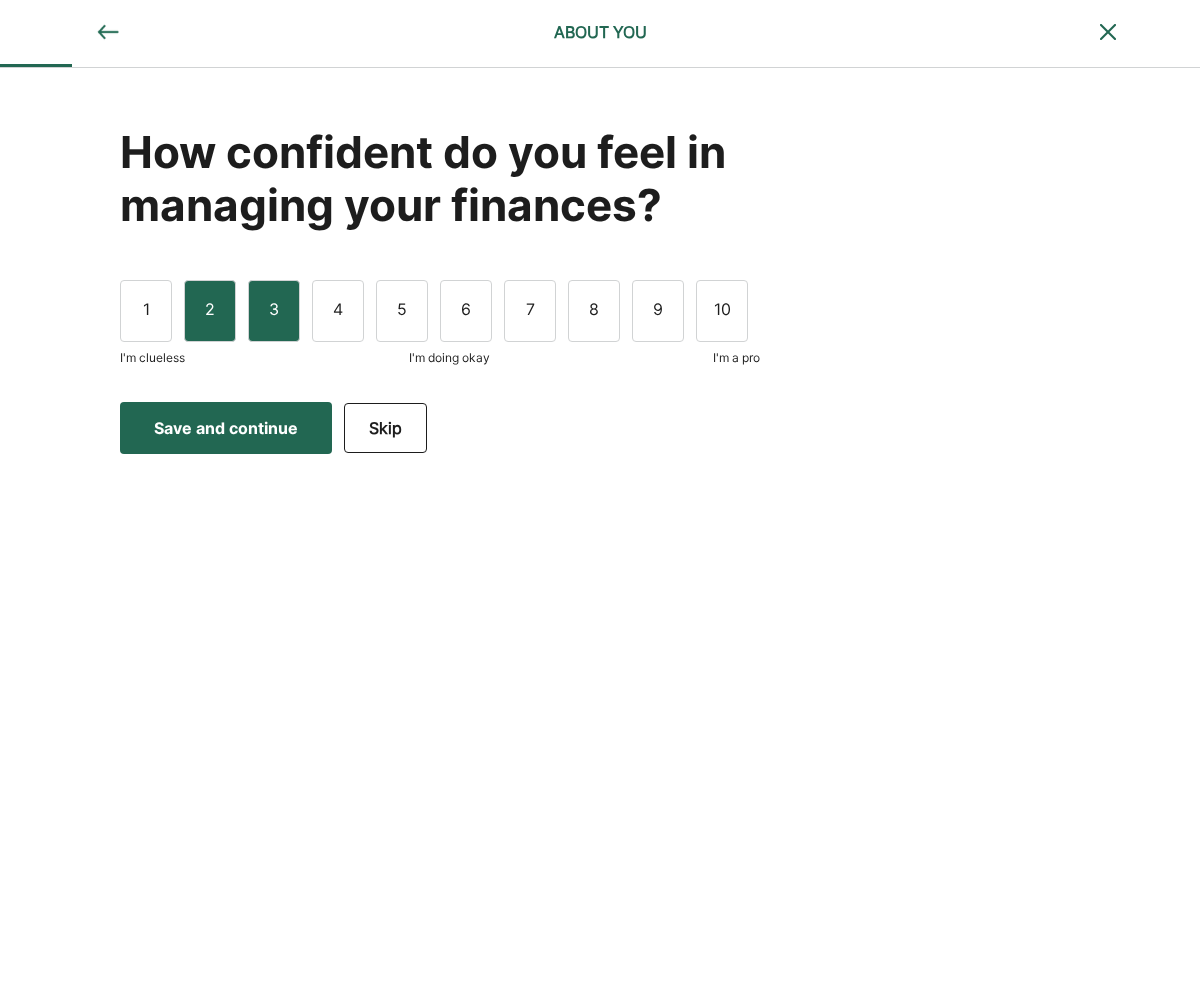 click on "3" at bounding box center (274, 311) 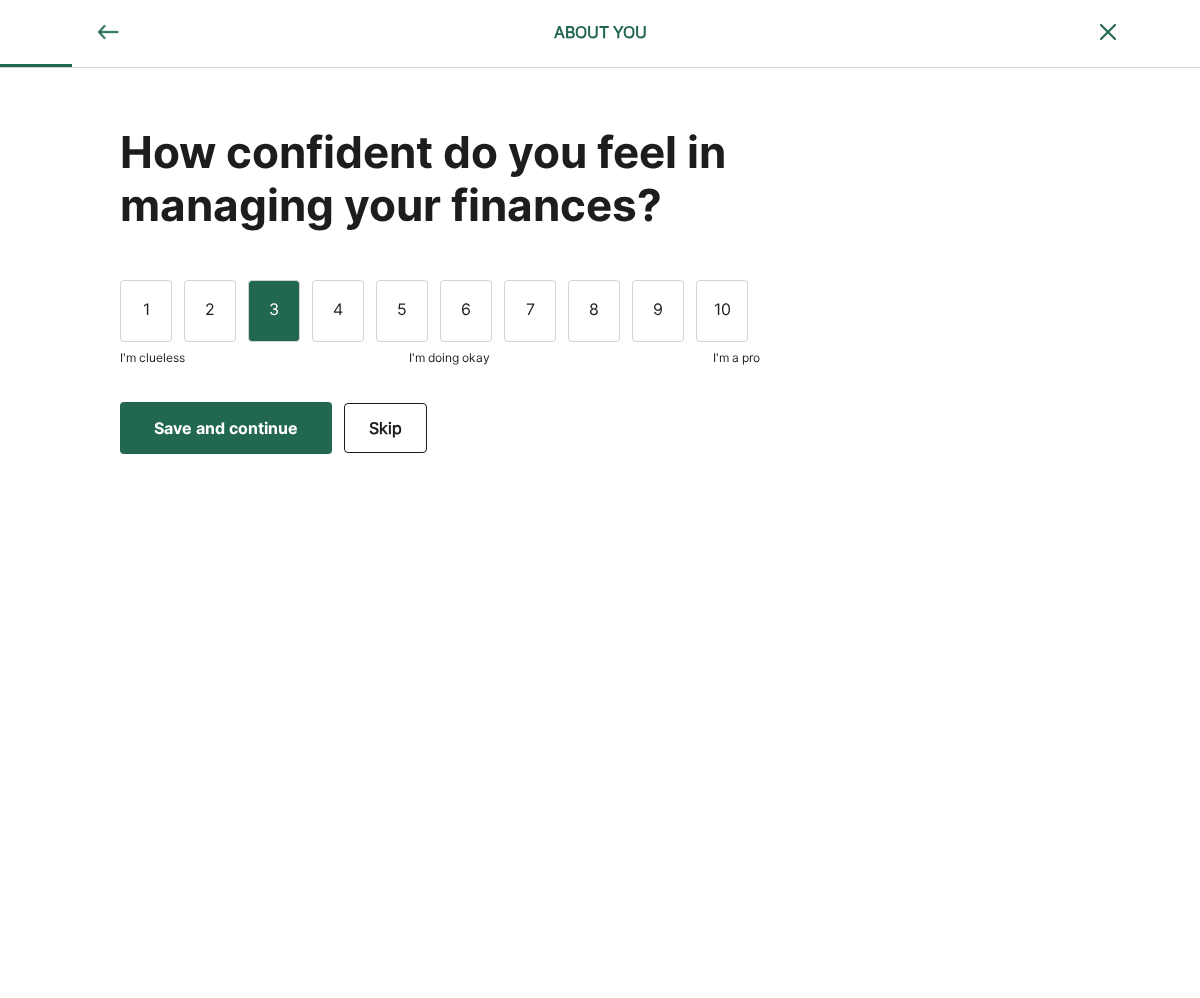 click on "Save and continue Save Save and continue" at bounding box center [226, 428] 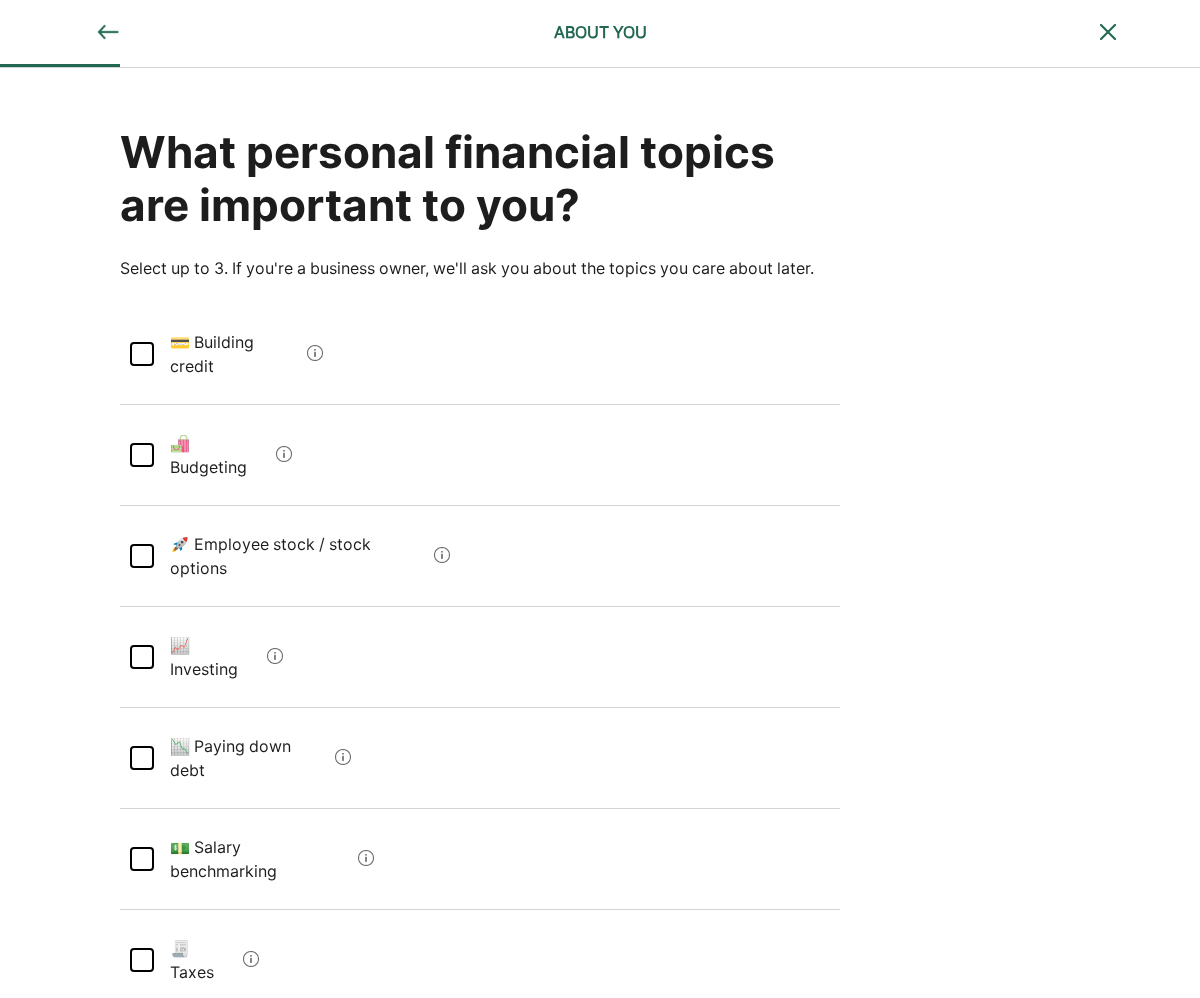 click at bounding box center (142, 455) 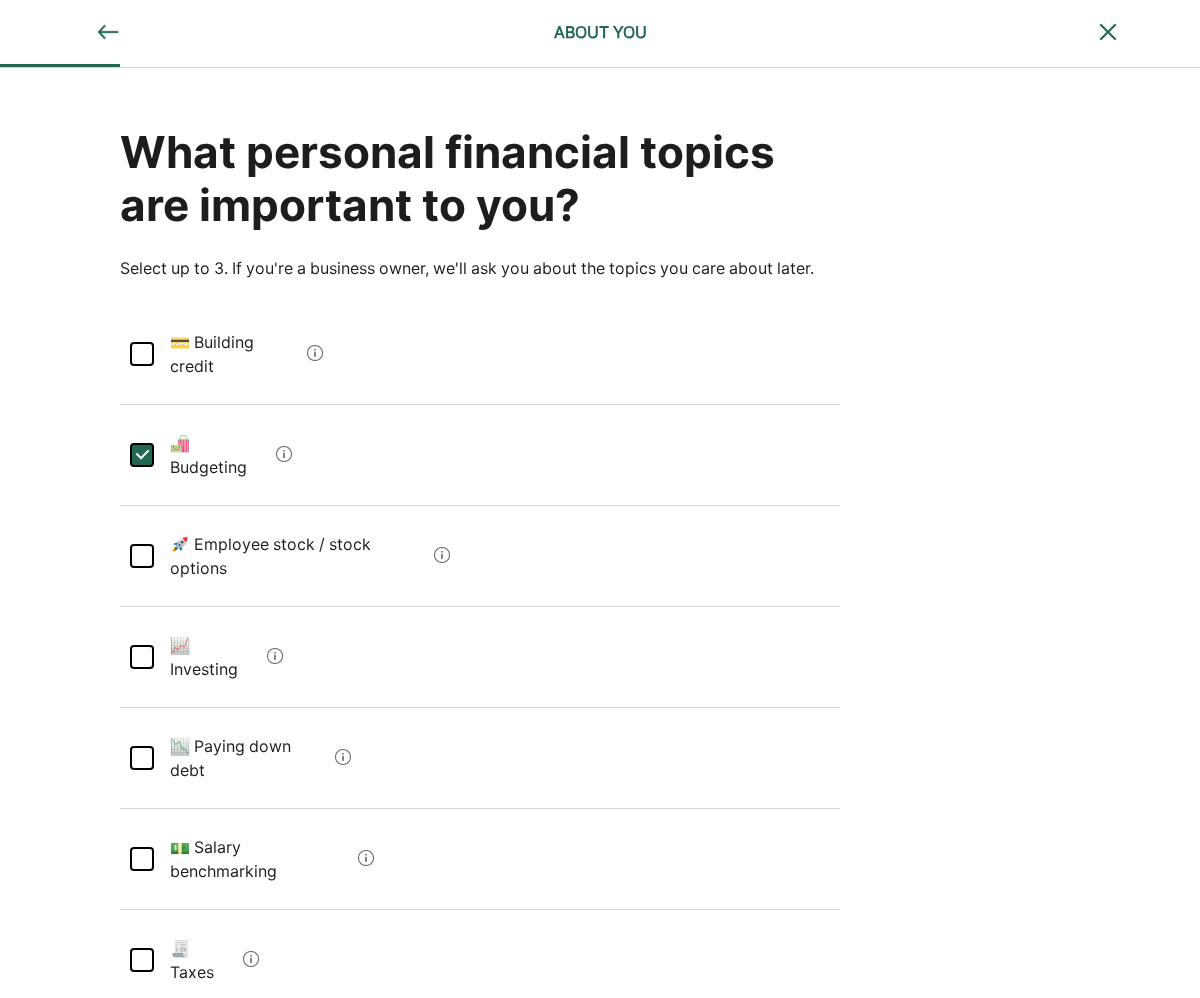 click at bounding box center [142, 657] 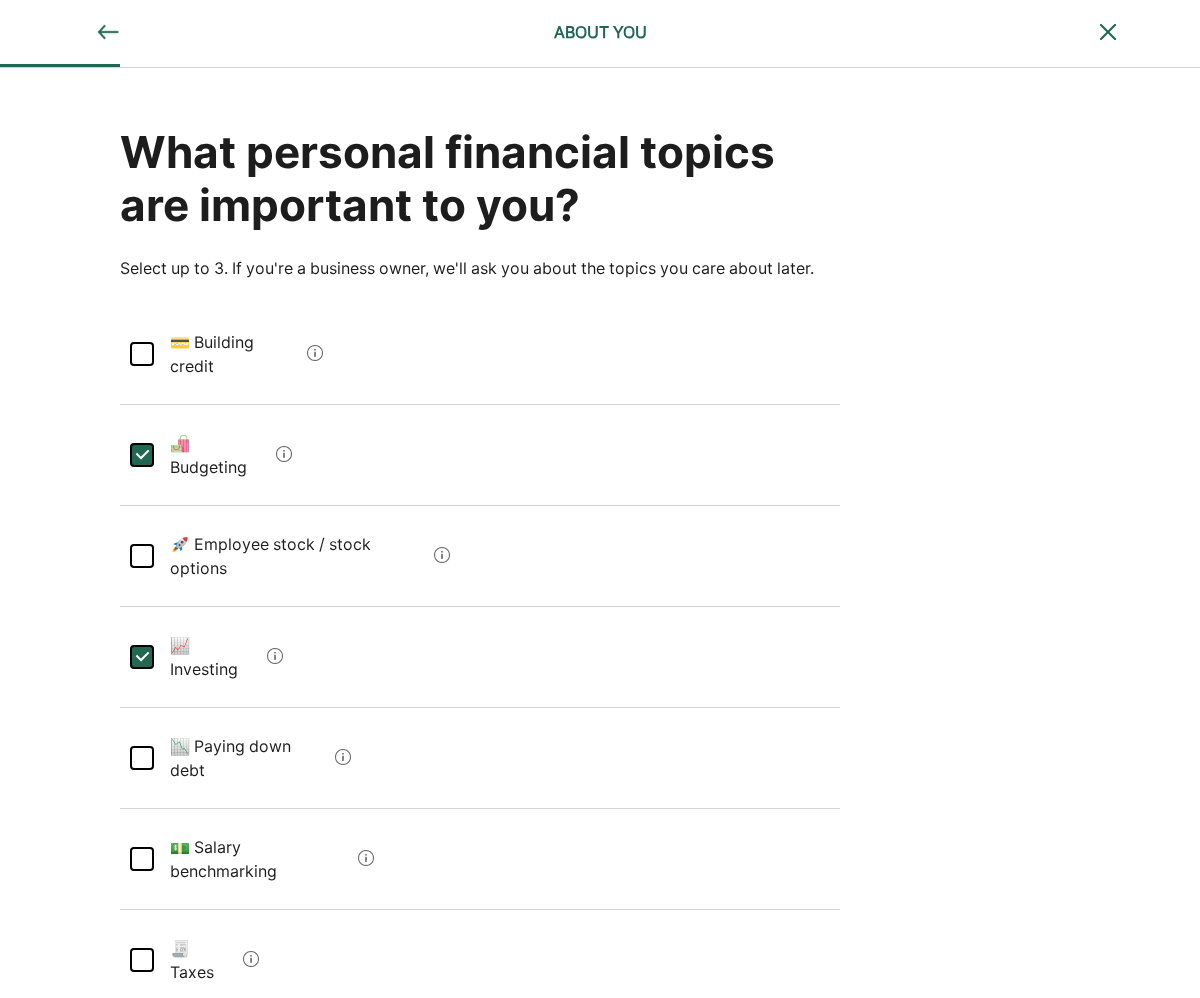 click at bounding box center [142, 758] 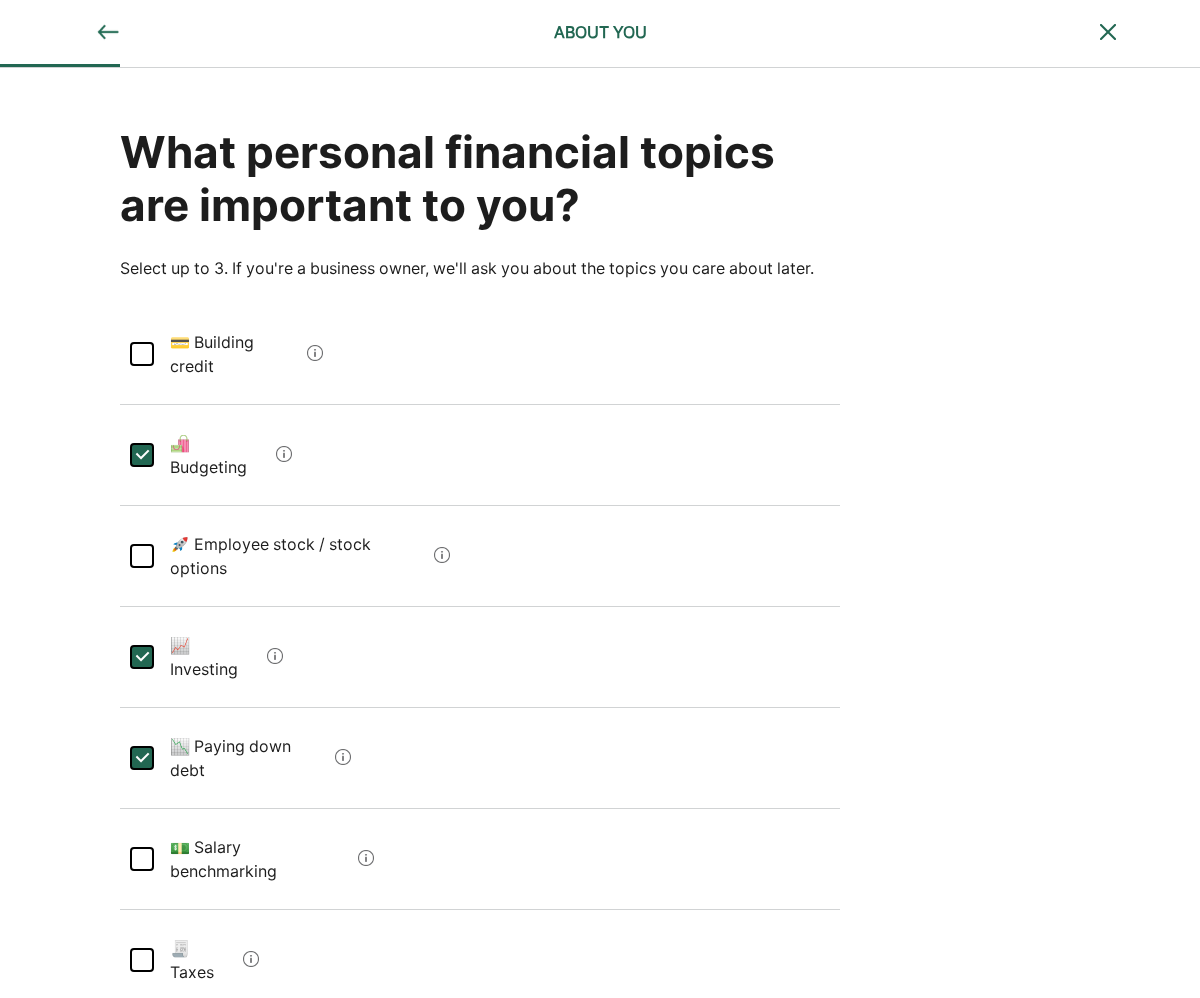 click at bounding box center [142, 960] 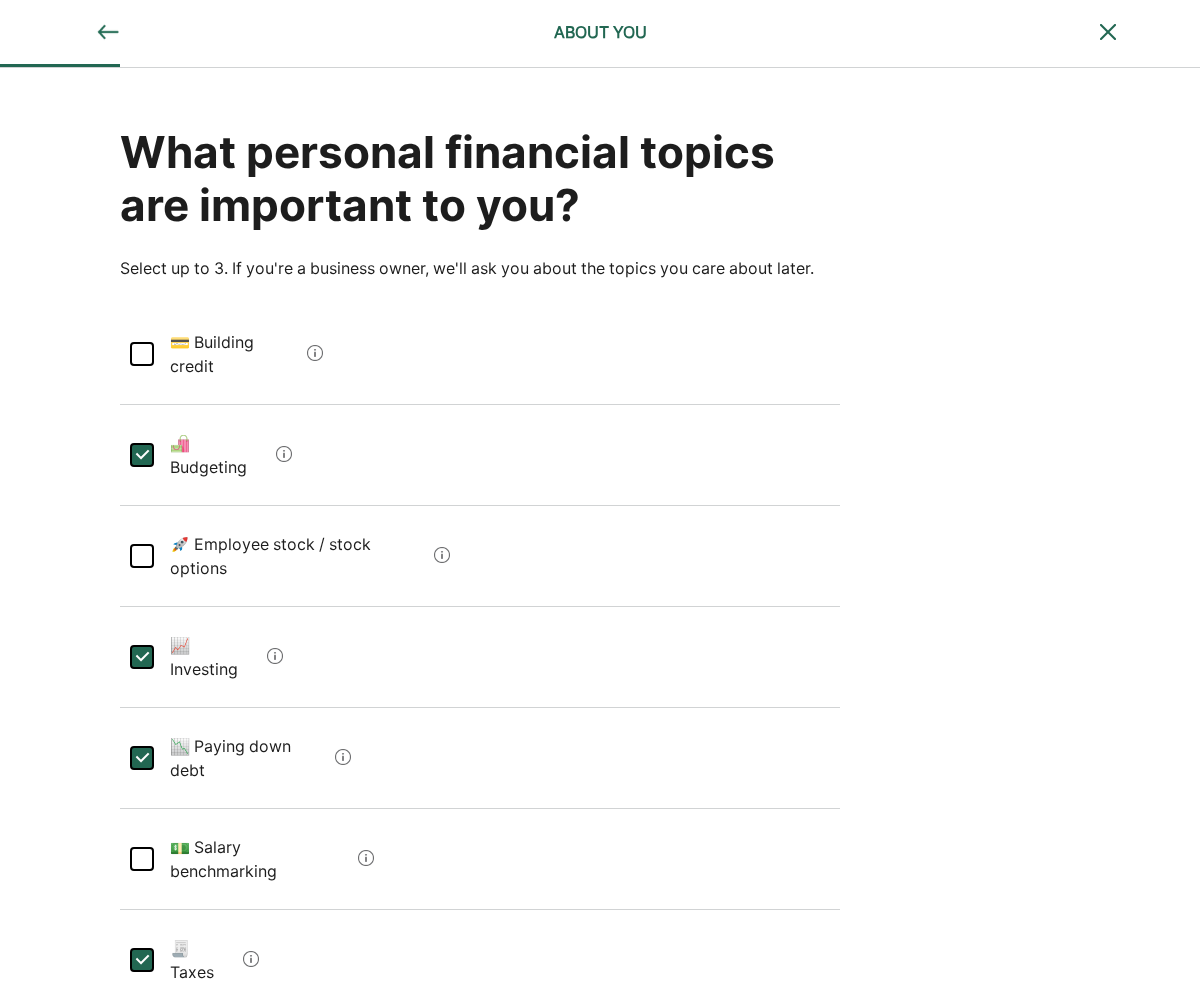 click at bounding box center (142, 1162) 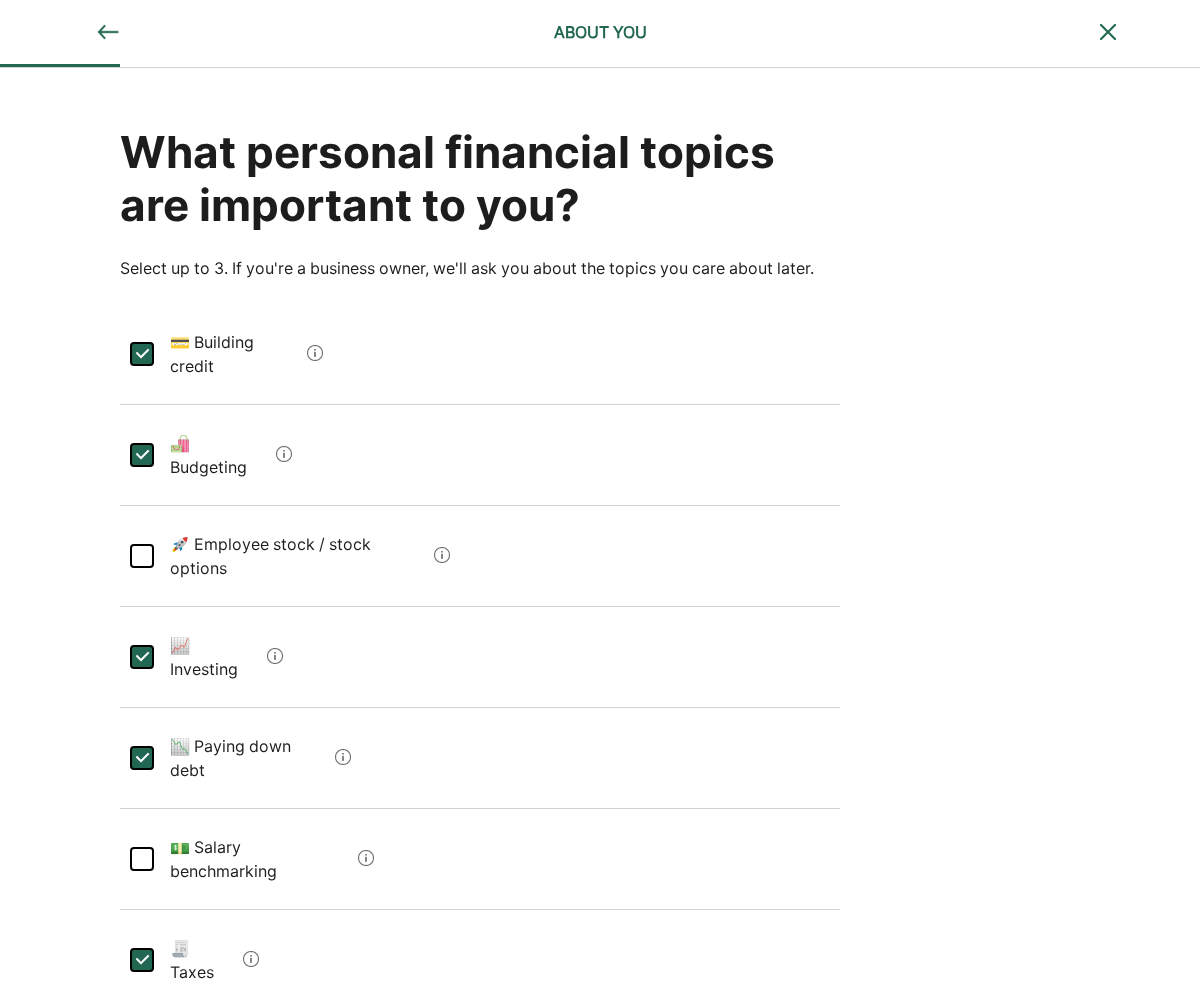 click on "What personal financial topics are important to you? Select up to 3. If you're a business owner, we'll ask you about the topics you care about later. L 💳 Building credit L 🛍️ Budgeting 🚀 Employee stock / stock options L 📈 Investing L 📉 Paying down debt 💵 Salary benchmarking L 🧾 Taxes 🛡️ Comprehensive insurance review L 📜 Estate planning 📝 Incapacitation planning Any specific questions about the above that you haven’t already mentioned?" at bounding box center (600, 799) 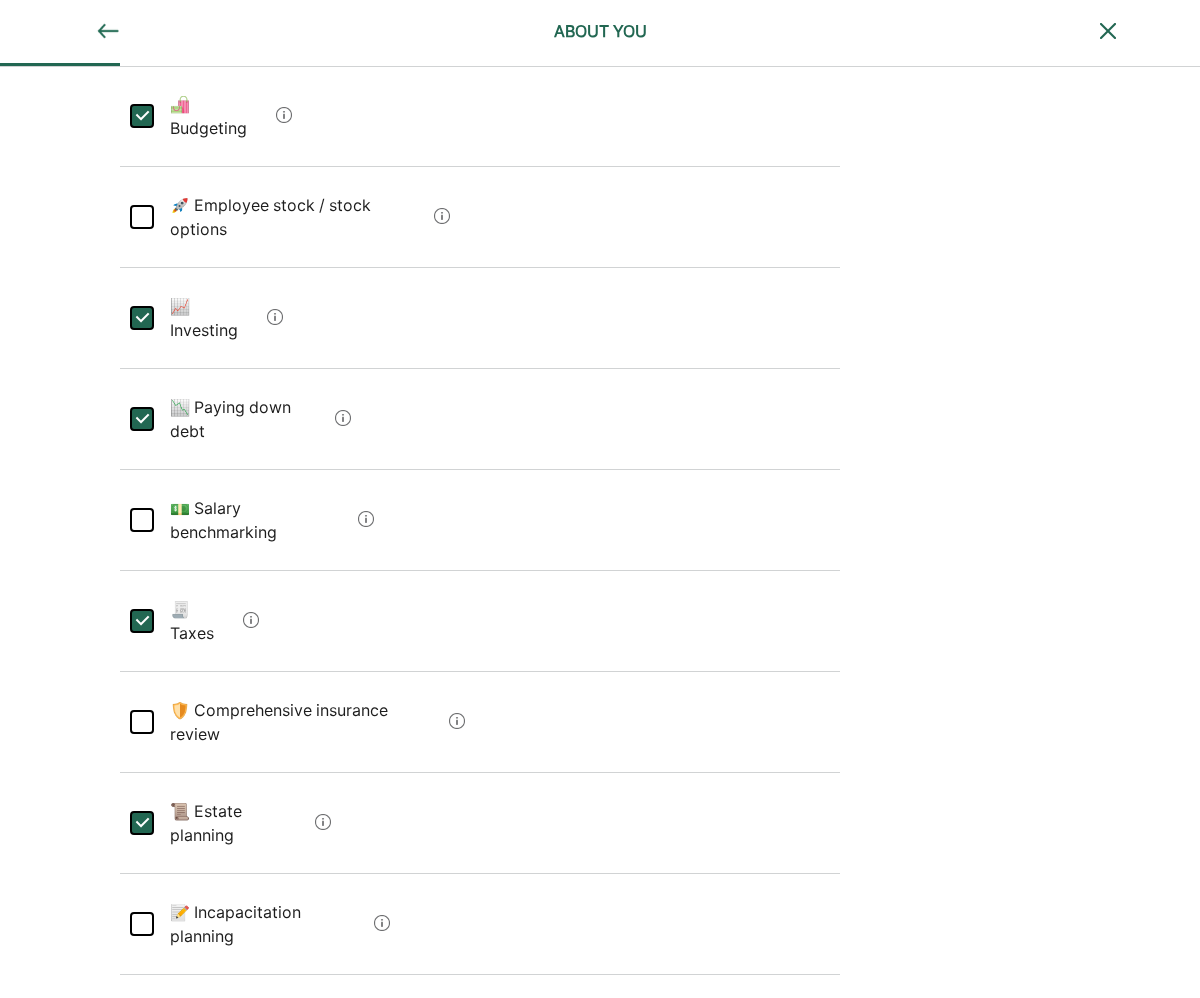 scroll, scrollTop: 366, scrollLeft: 0, axis: vertical 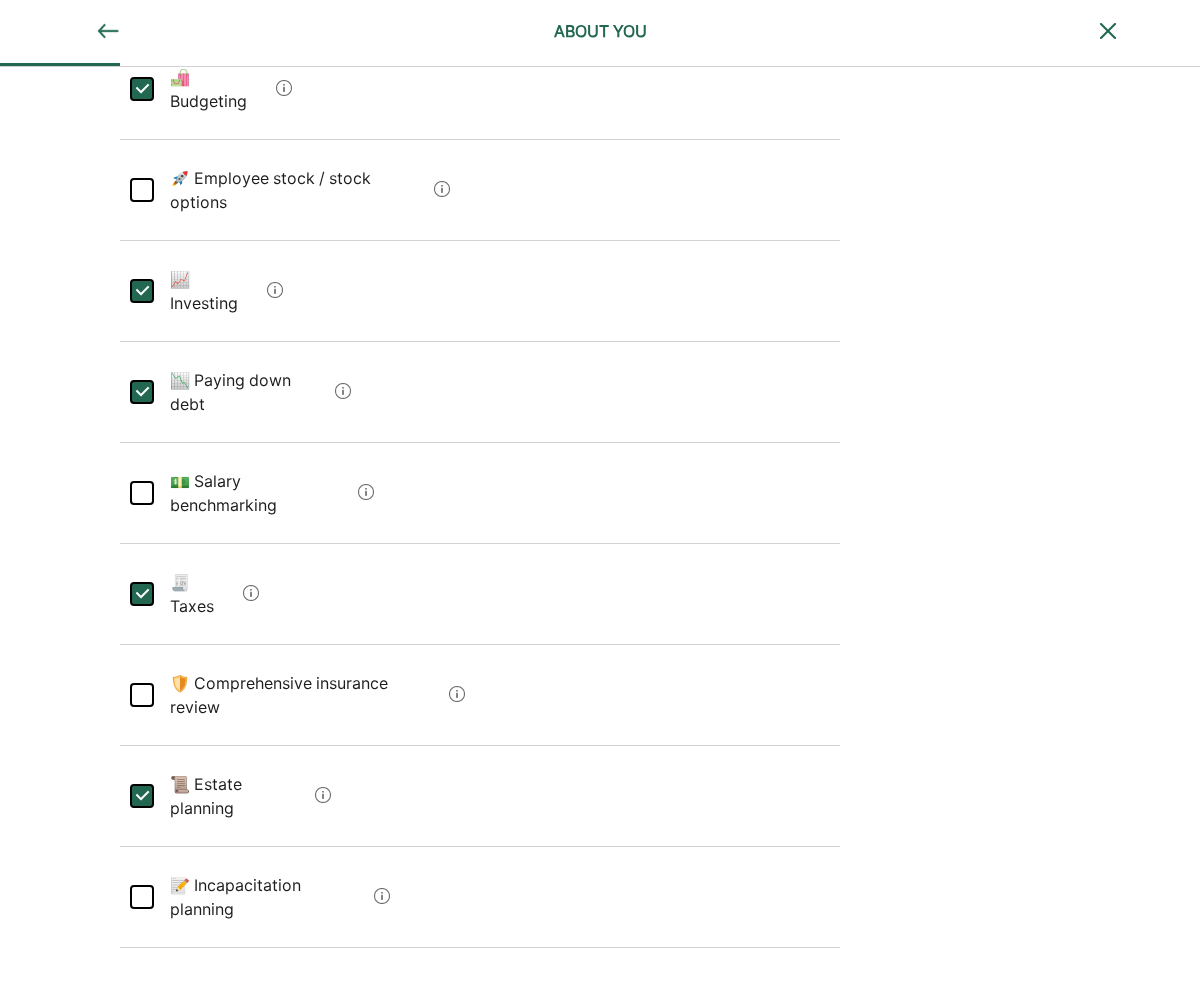click on "Save and continue" at bounding box center (226, 1202) 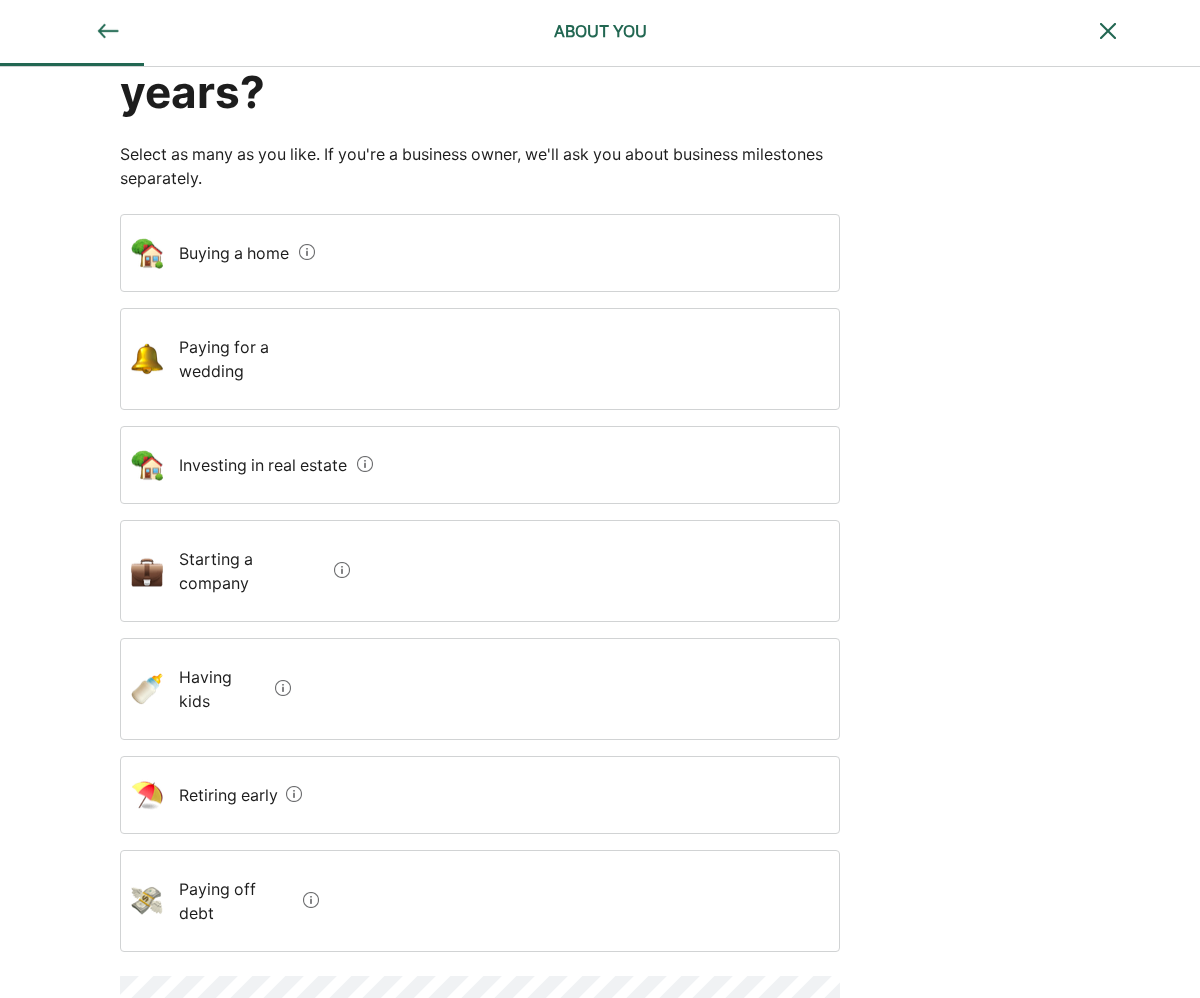 scroll, scrollTop: 0, scrollLeft: 0, axis: both 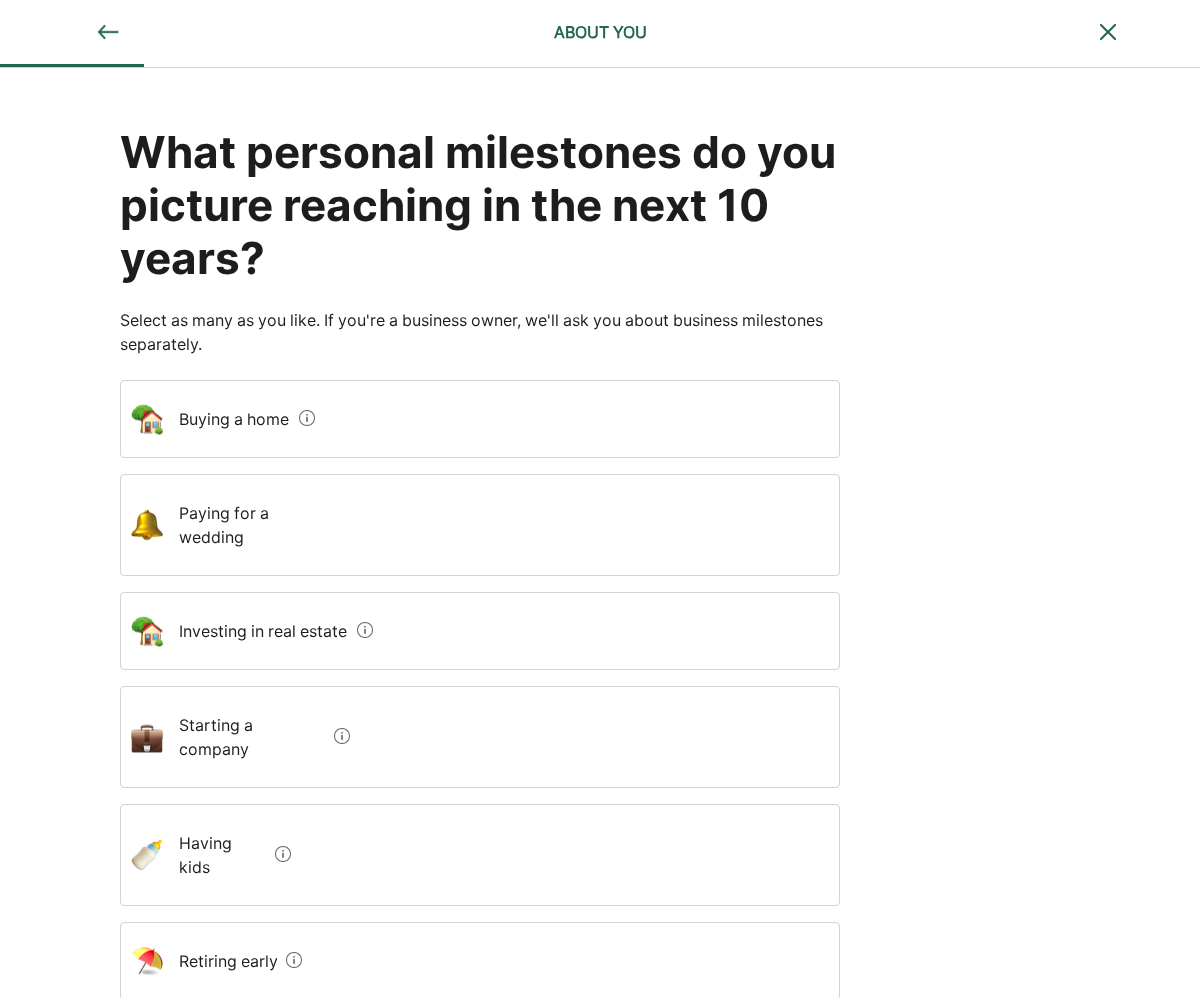 click on "What personal milestones do you picture reaching in the next 10 years? Select as many as you like. If you're a business owner, we'll ask you about business milestones separately. Buying a home Paying for a wedding Investing in real estate Starting a company Having kids Retiring early Paying off debt" at bounding box center [600, 645] 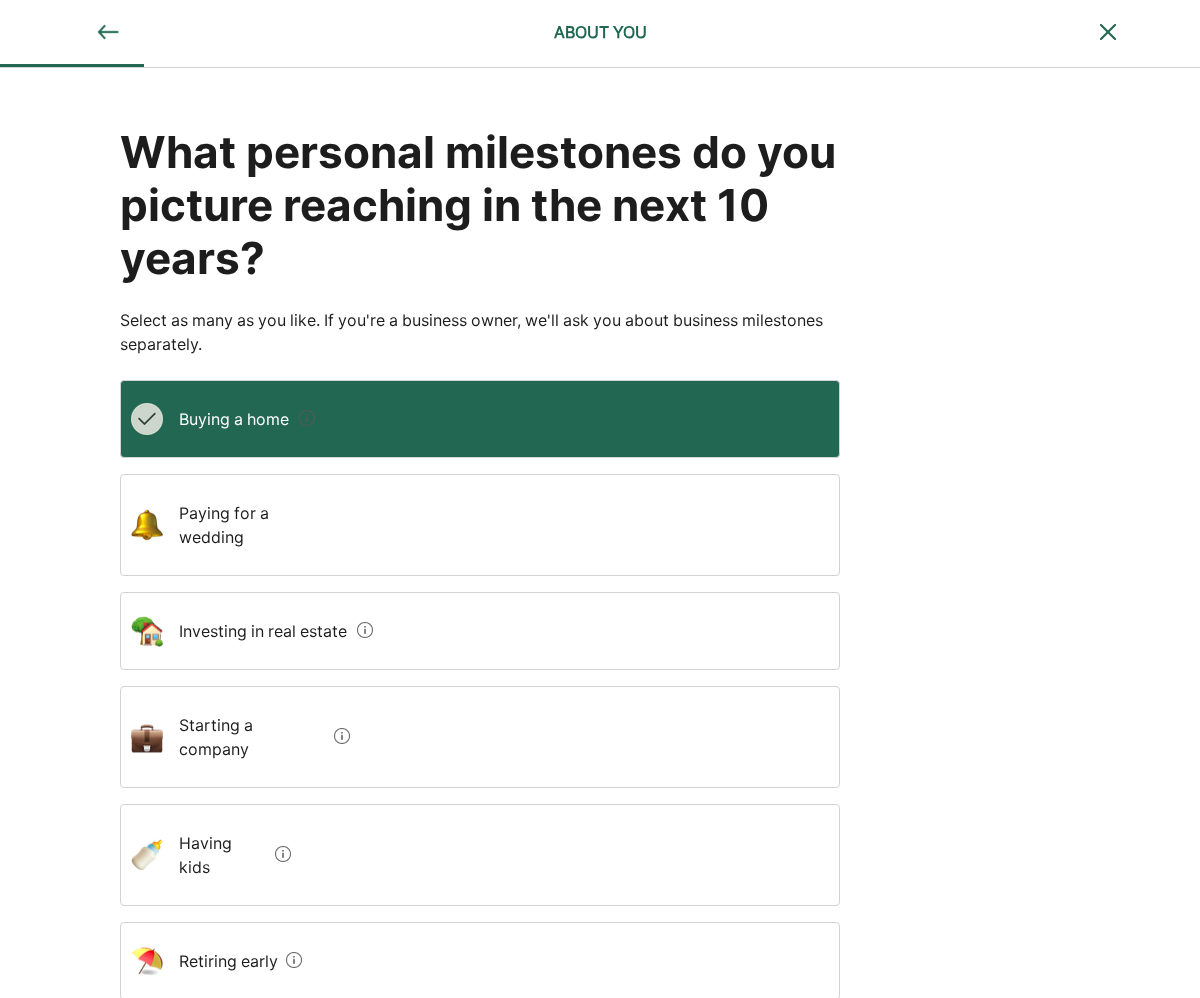 click on "Investing in real estate" at bounding box center (256, 631) 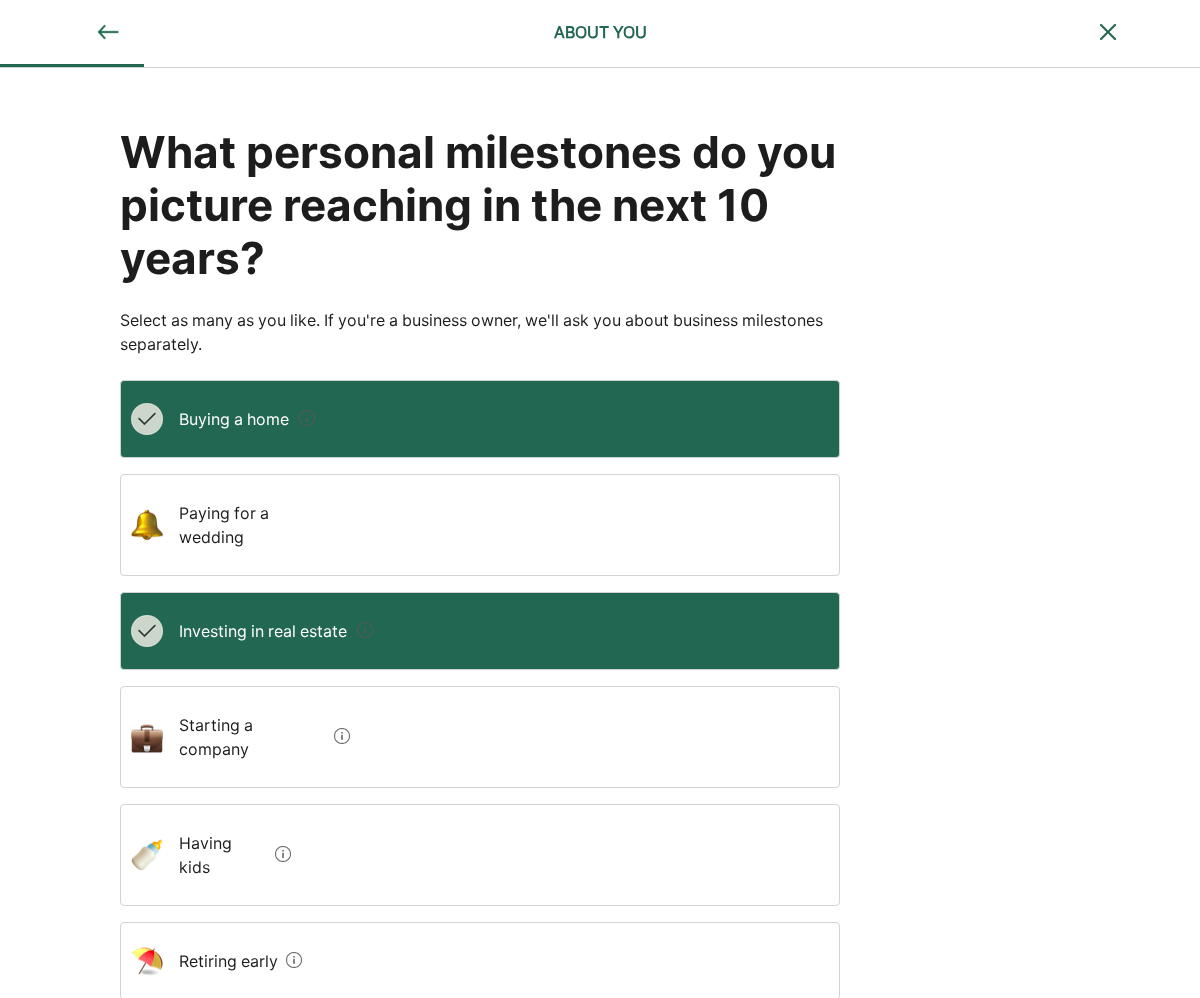 click on "Paying off debt" at bounding box center [229, 1067] 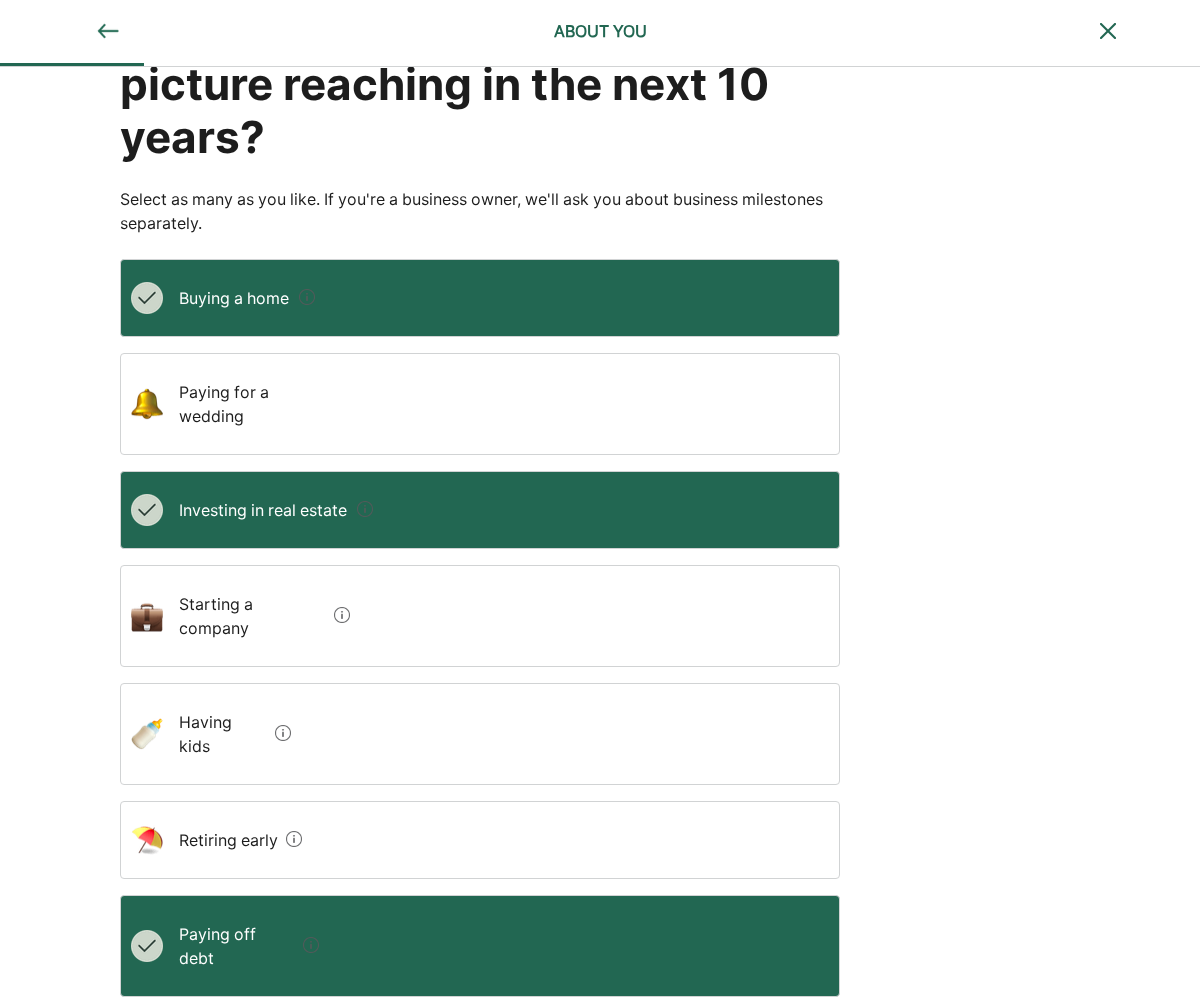 scroll, scrollTop: 203, scrollLeft: 0, axis: vertical 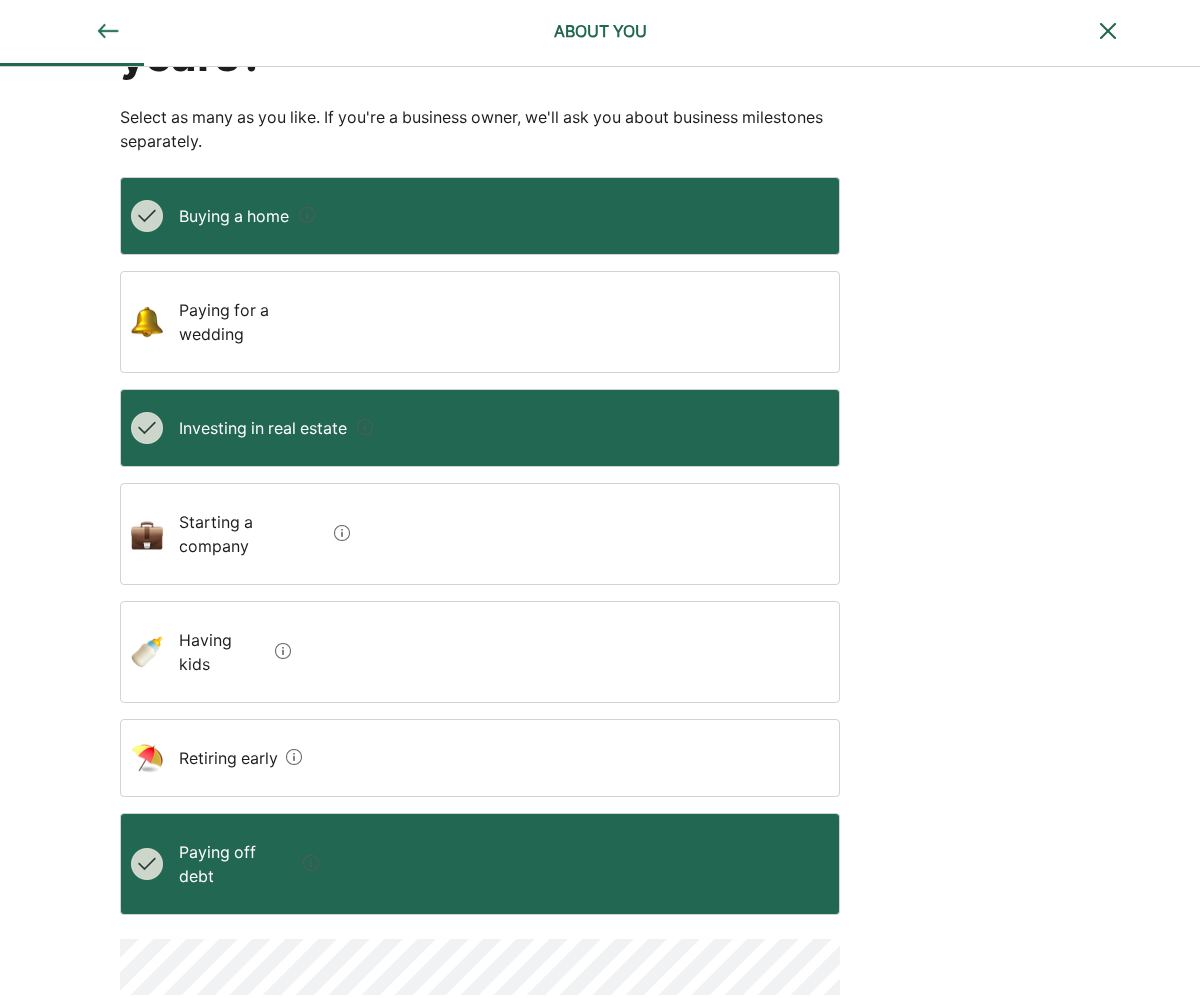 click on "Save and continue" at bounding box center (226, 1057) 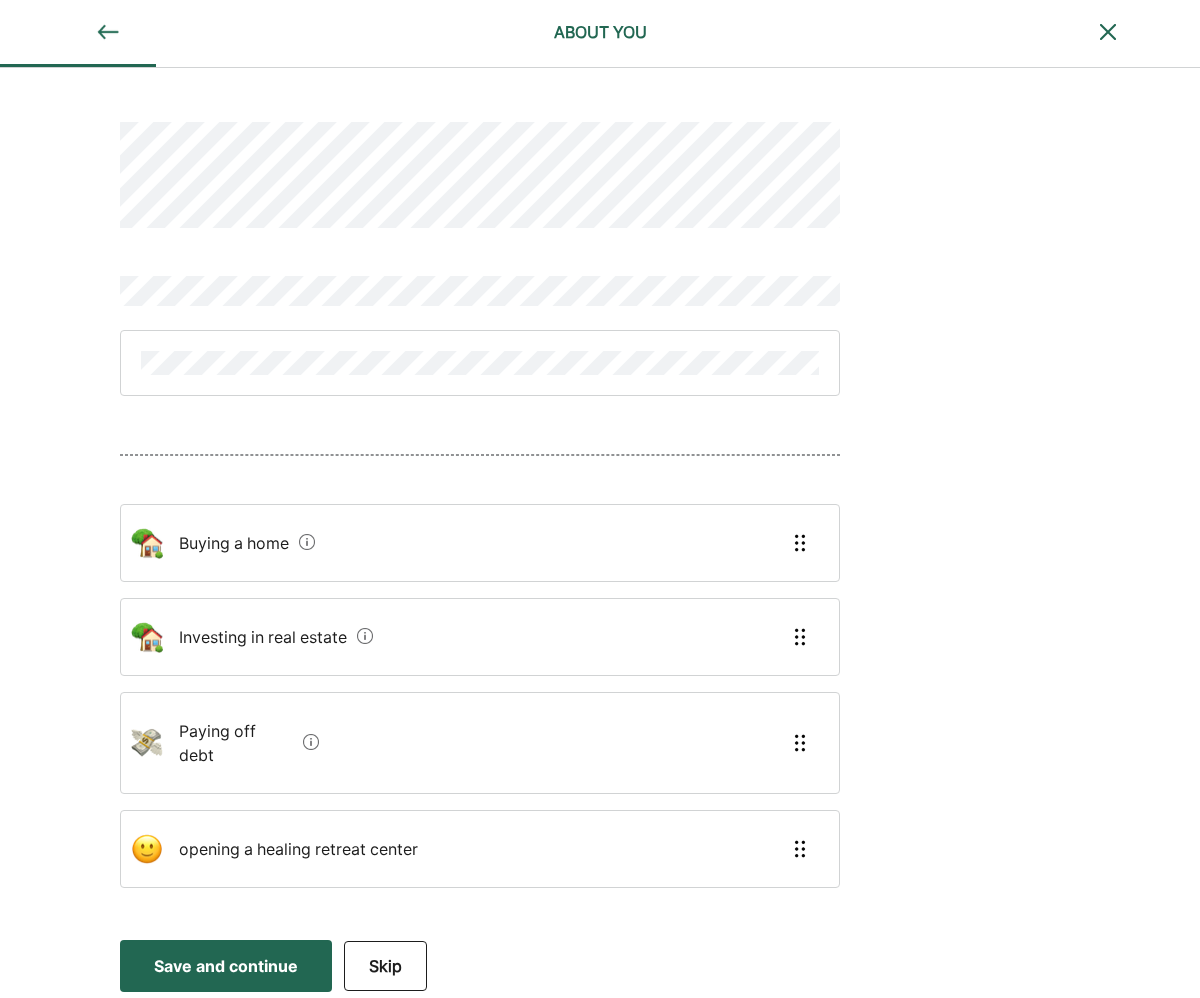 click on "Buying a home Investing in real estate Paying off debt opening a healing retreat center" at bounding box center [600, 498] 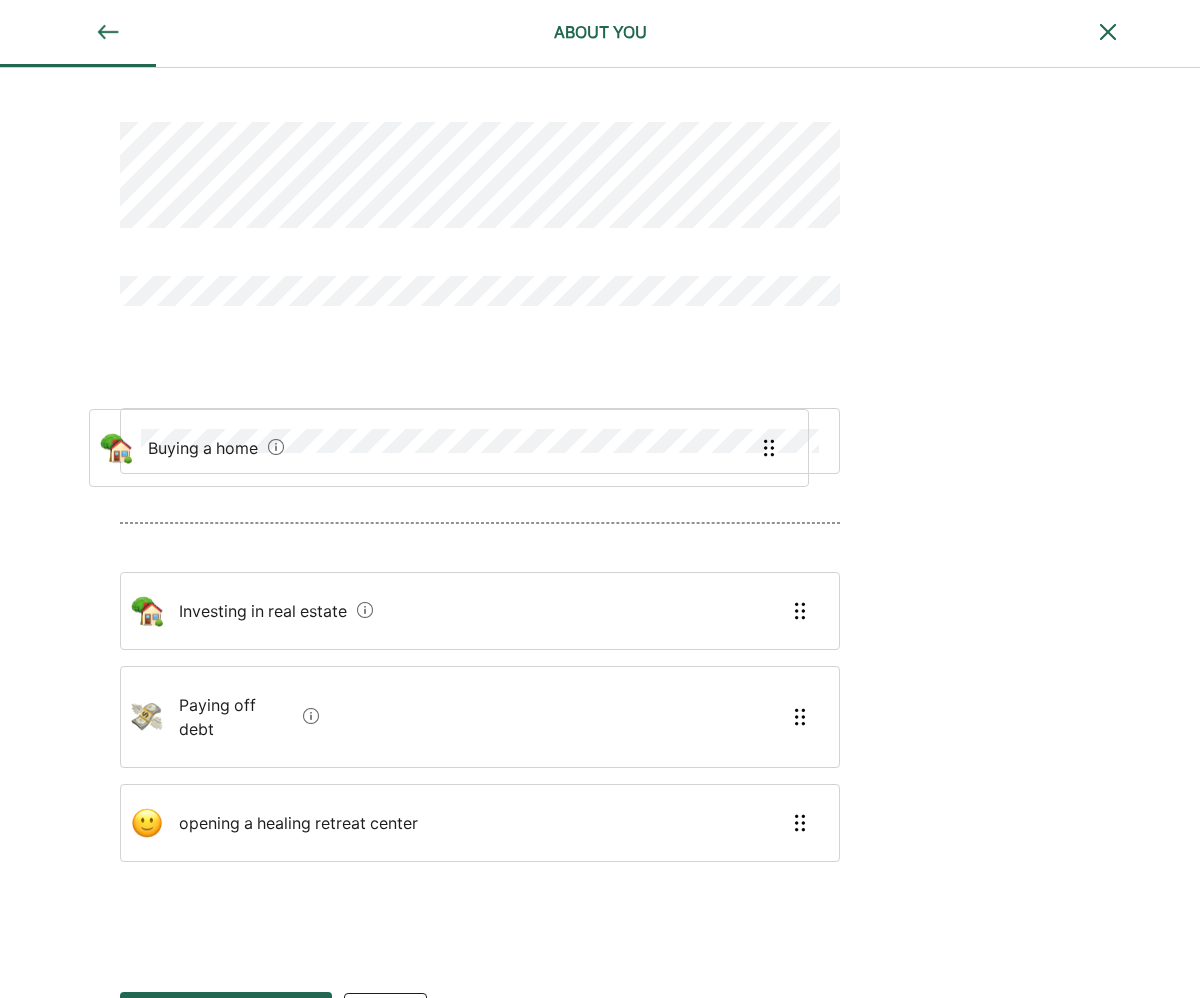 drag, startPoint x: 355, startPoint y: 536, endPoint x: 330, endPoint y: 425, distance: 113.78049 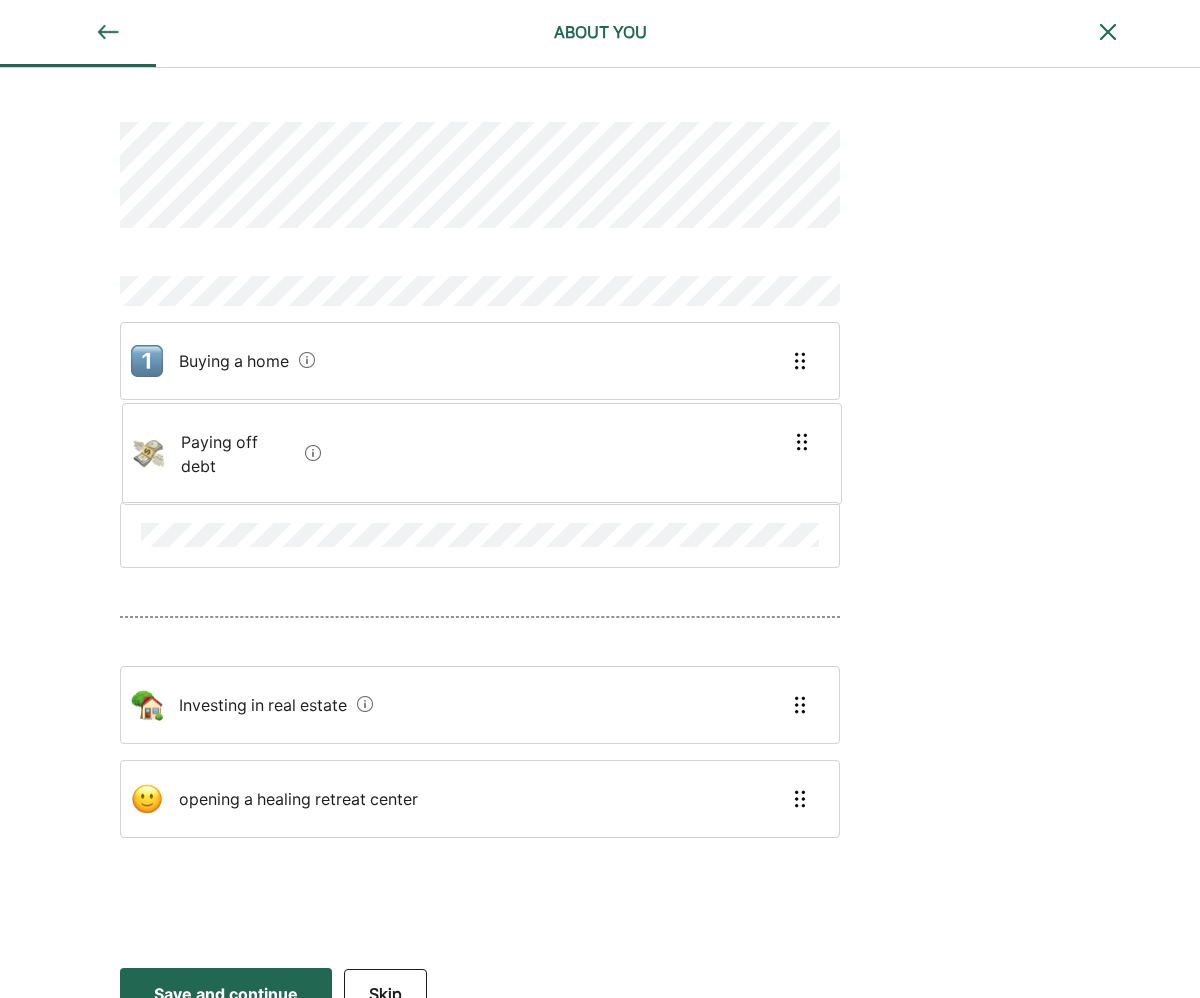 drag, startPoint x: 269, startPoint y: 724, endPoint x: 273, endPoint y: 448, distance: 276.029 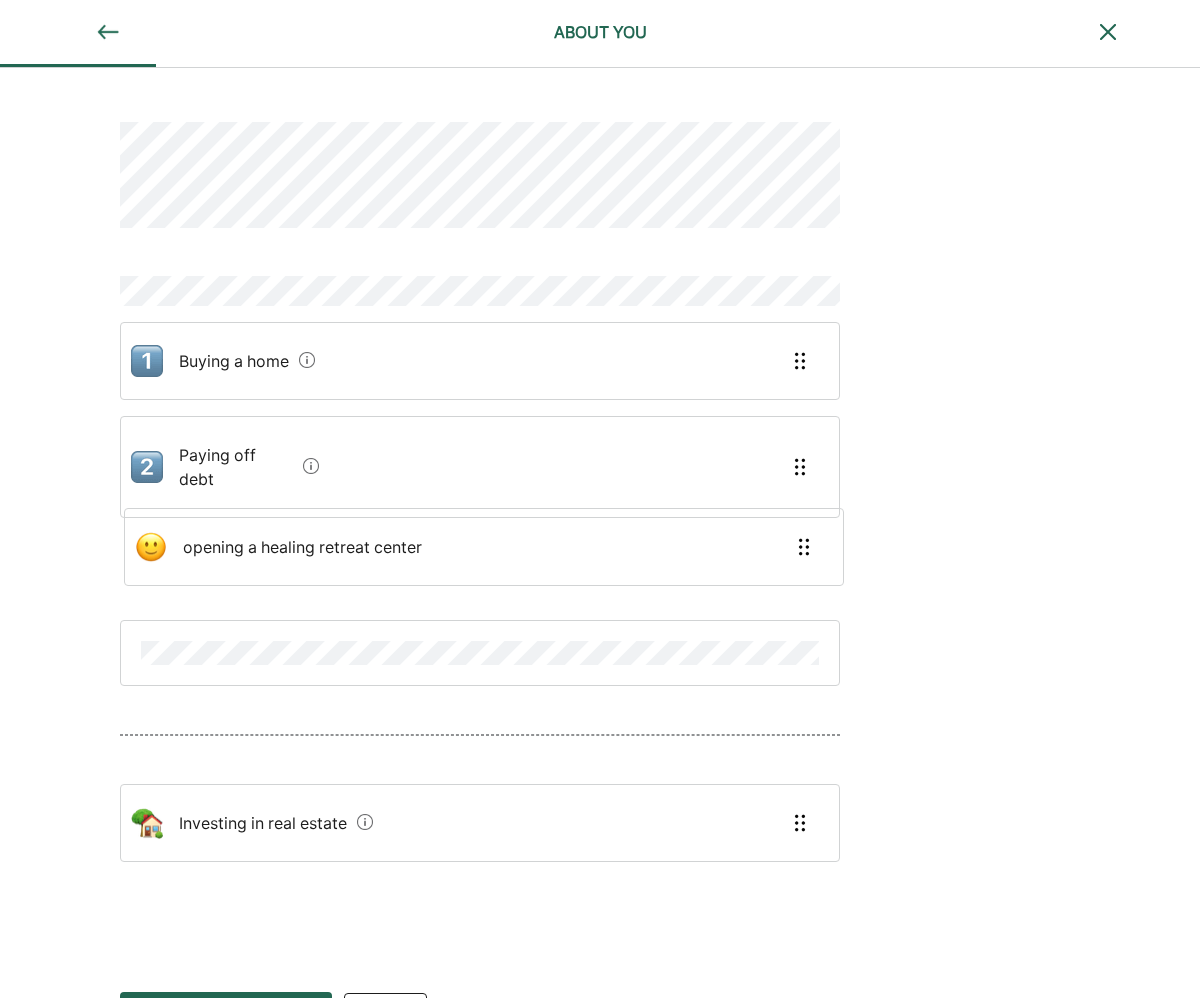 drag, startPoint x: 339, startPoint y: 827, endPoint x: 348, endPoint y: 551, distance: 276.1467 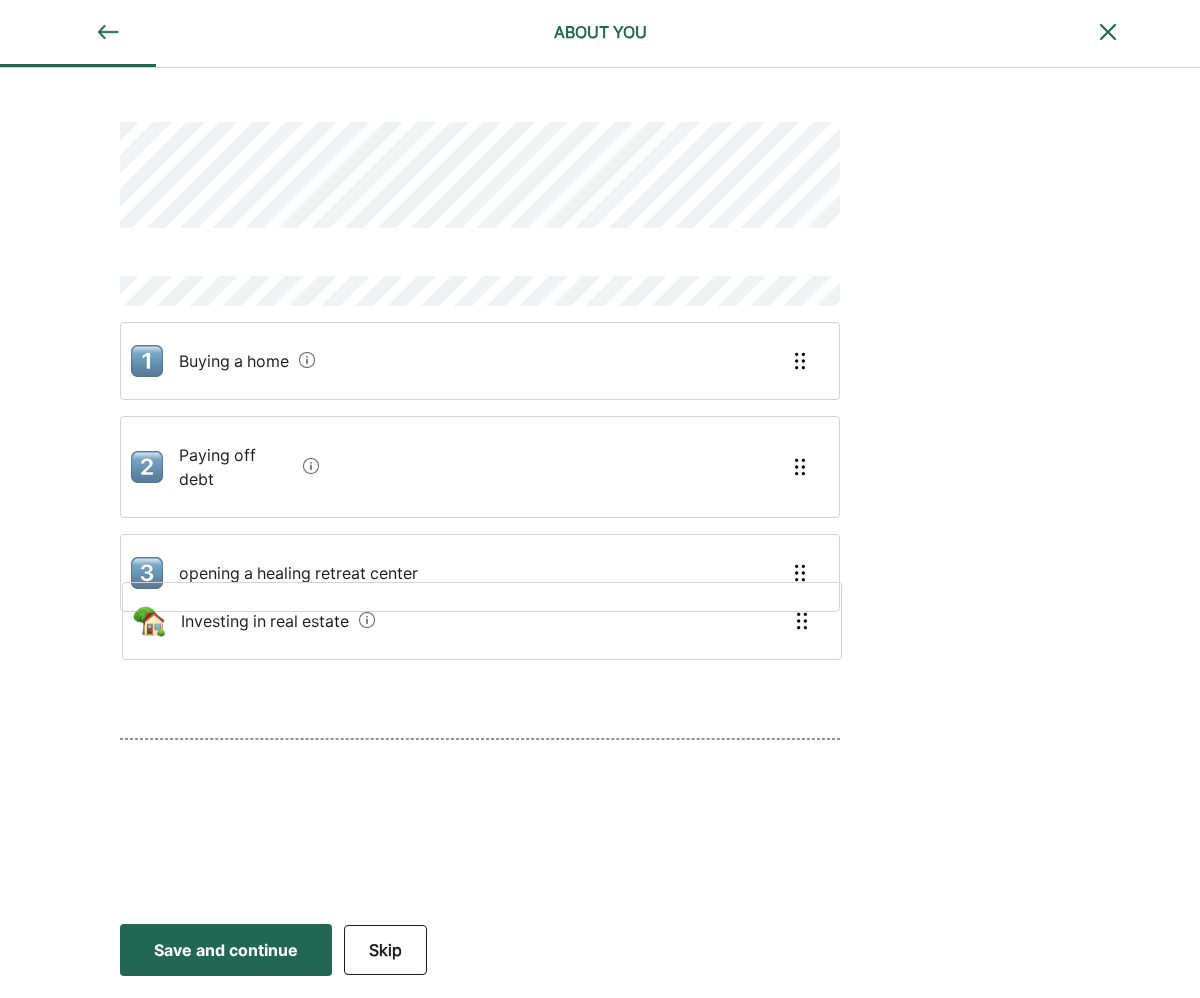 drag, startPoint x: 323, startPoint y: 732, endPoint x: 328, endPoint y: 623, distance: 109.11462 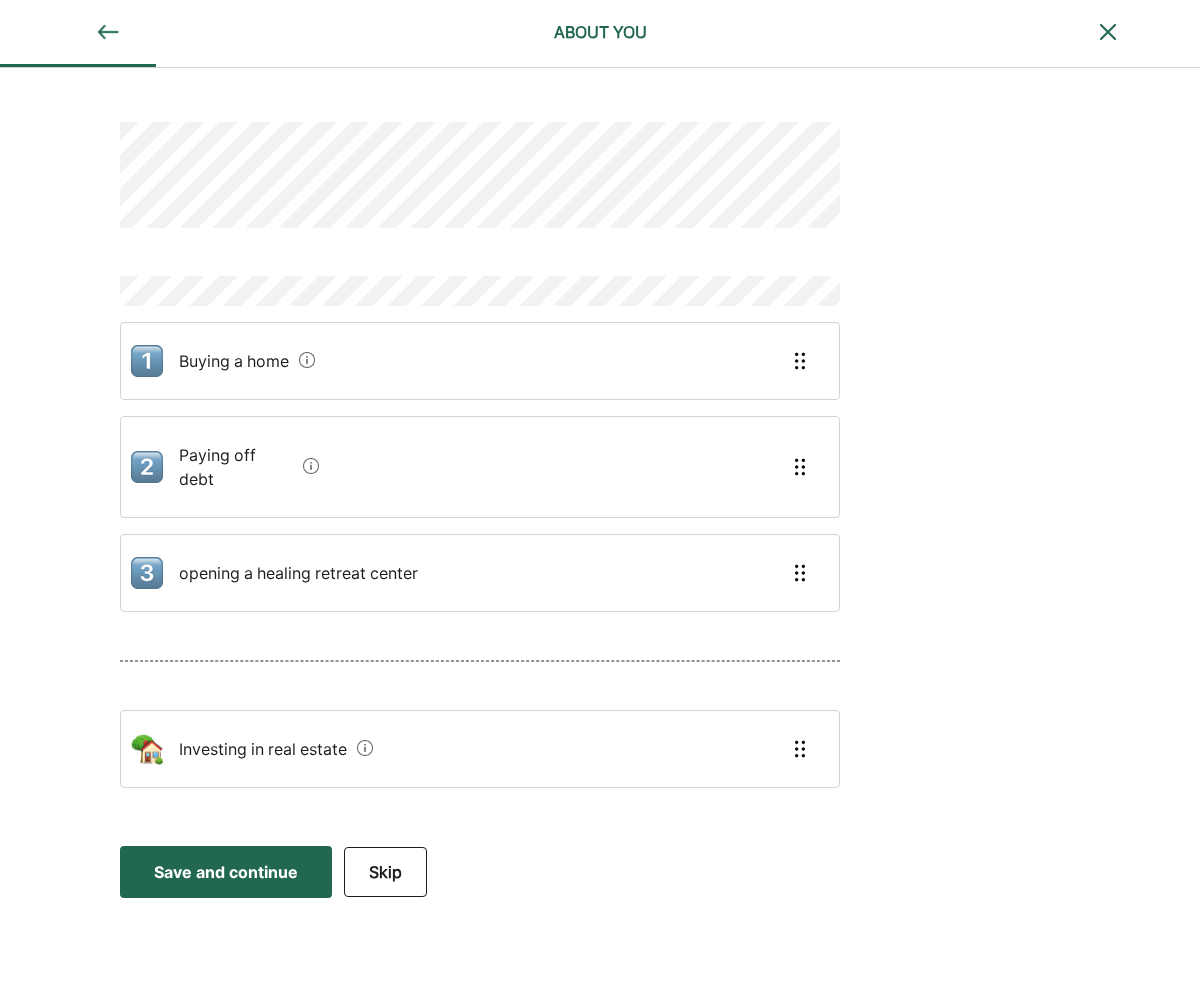click on "Save and continue Save Save and continue" at bounding box center (226, 872) 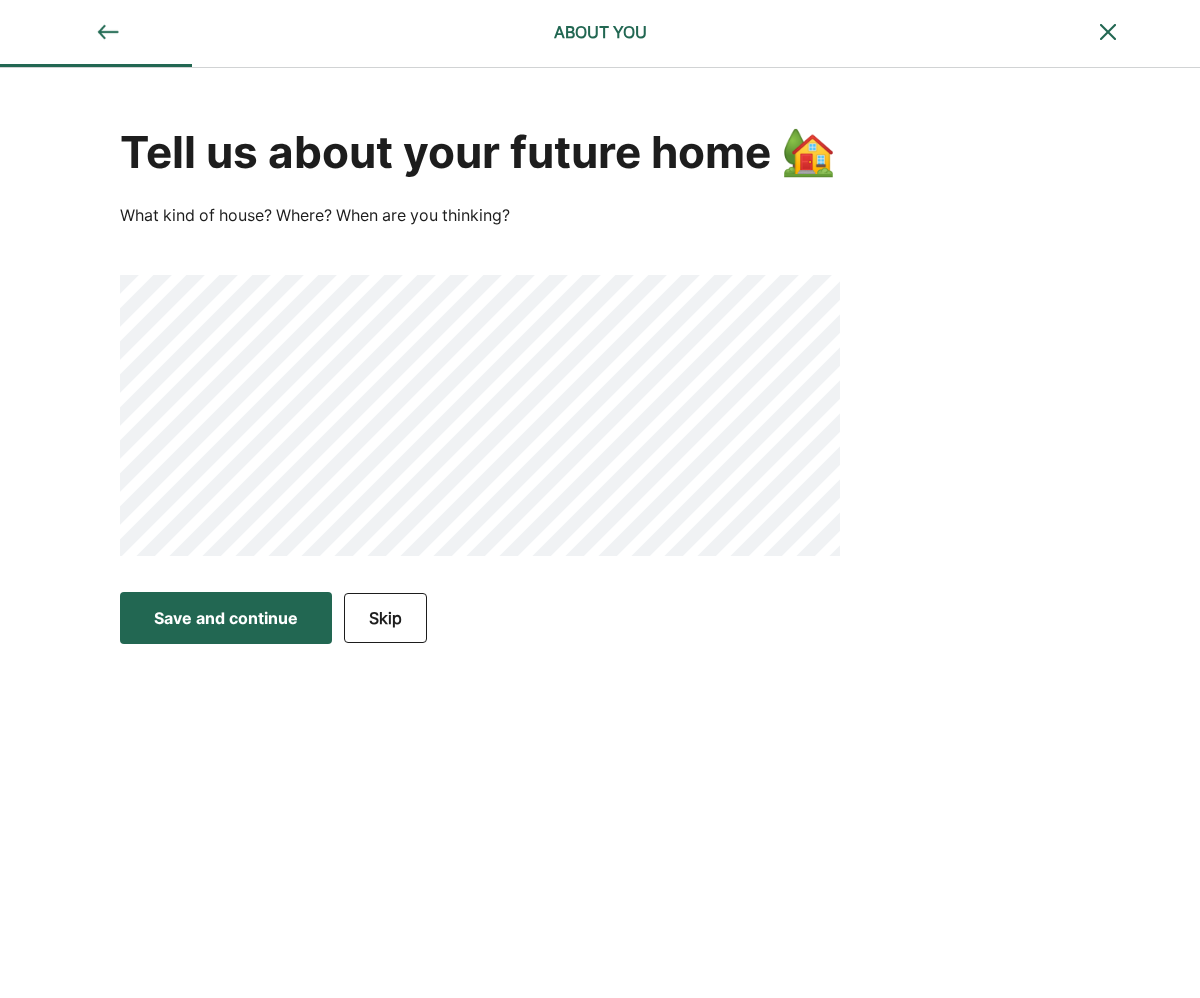 click on "Save and continue" at bounding box center [226, 618] 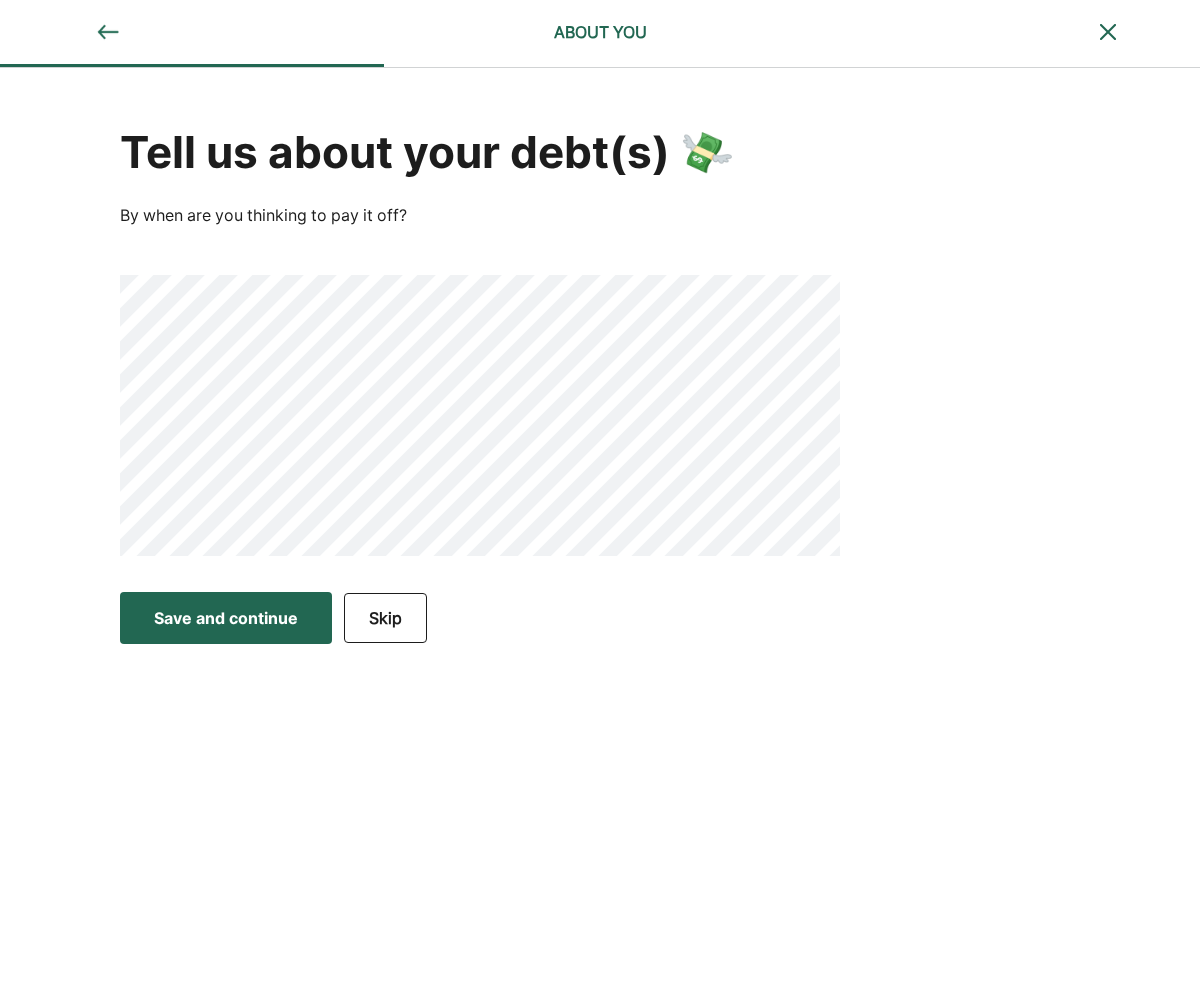 click on "Save and continue" at bounding box center [226, 618] 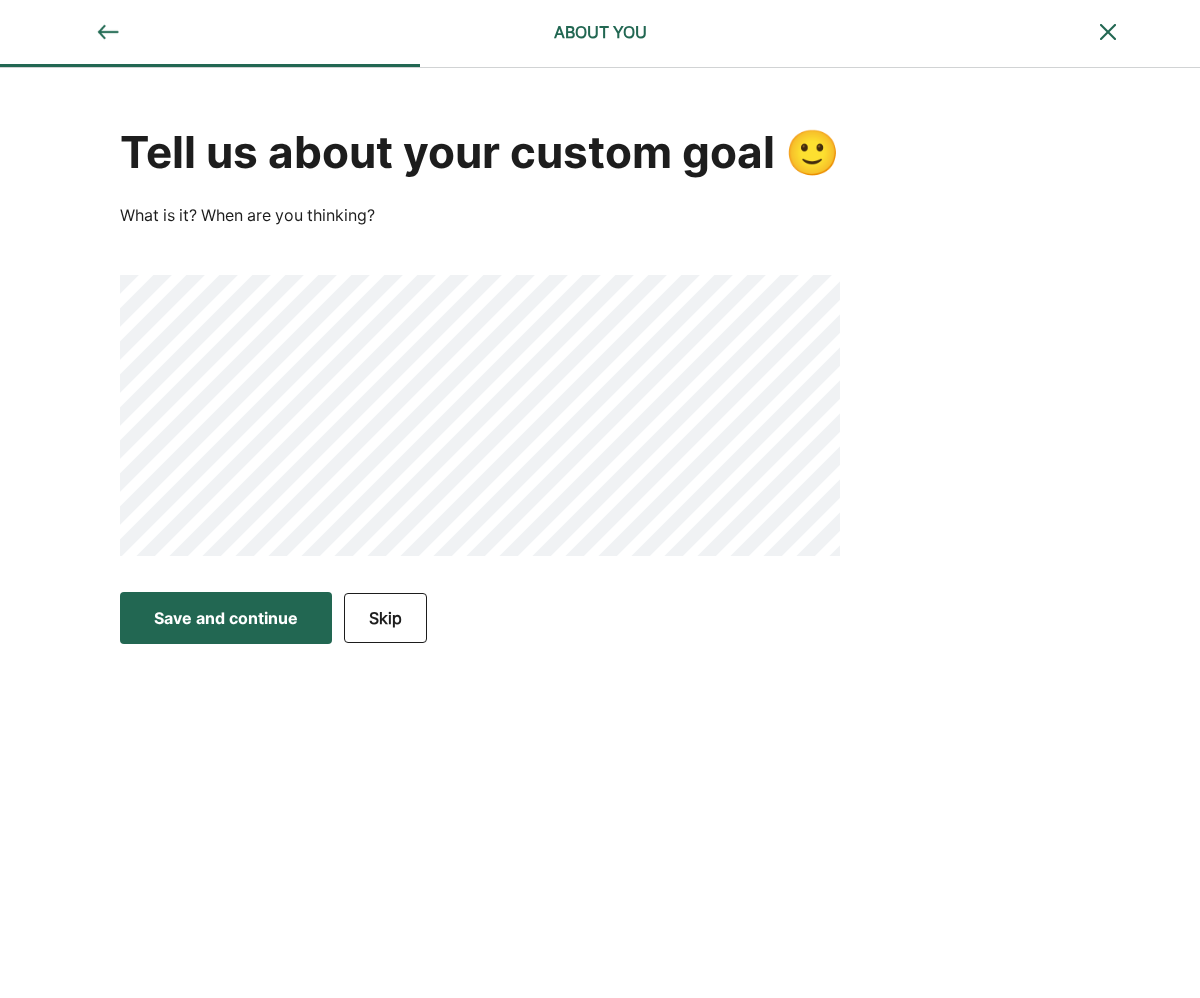 click on "Save and continue" at bounding box center [226, 618] 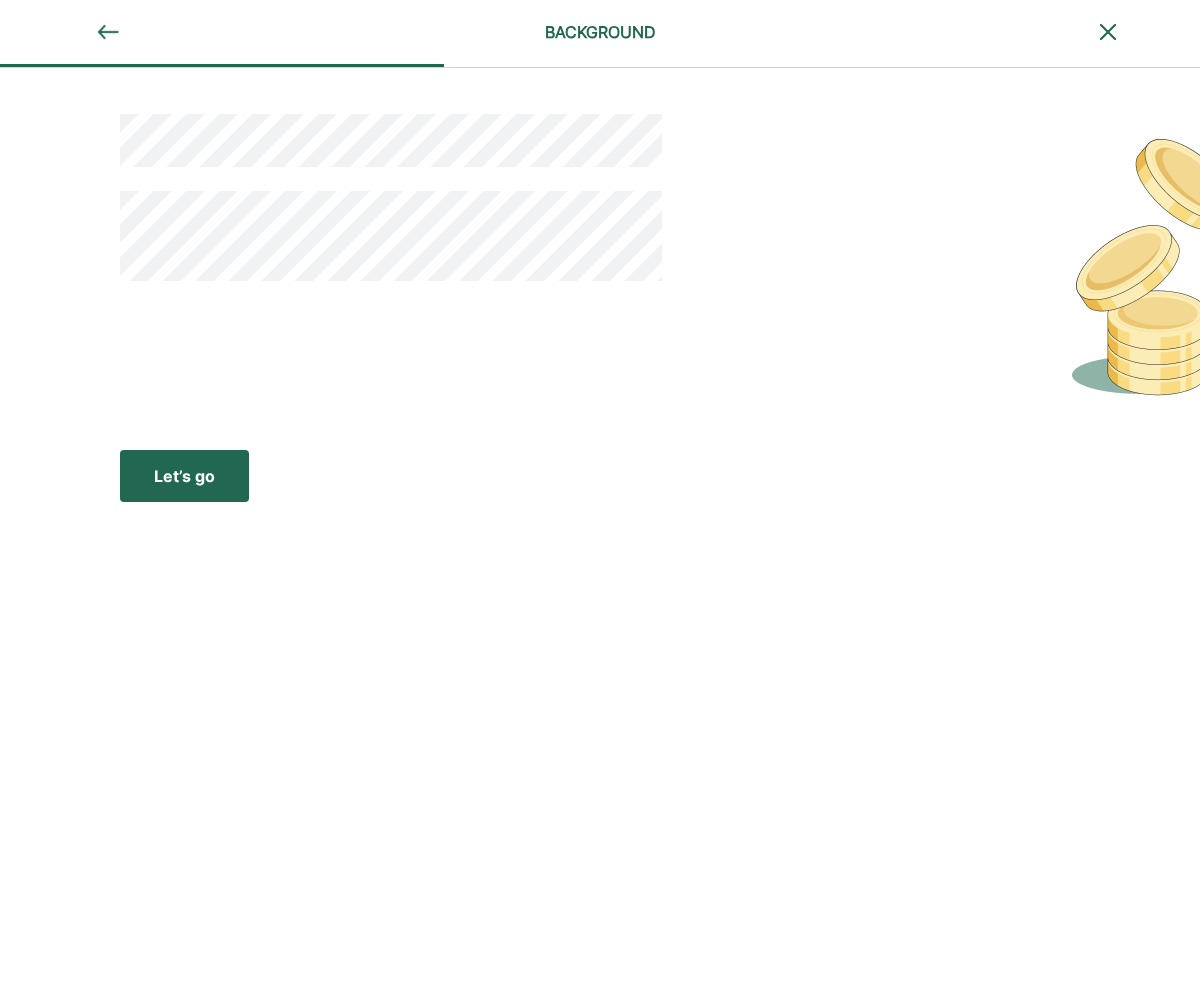 click on "Let’s go" at bounding box center (184, 476) 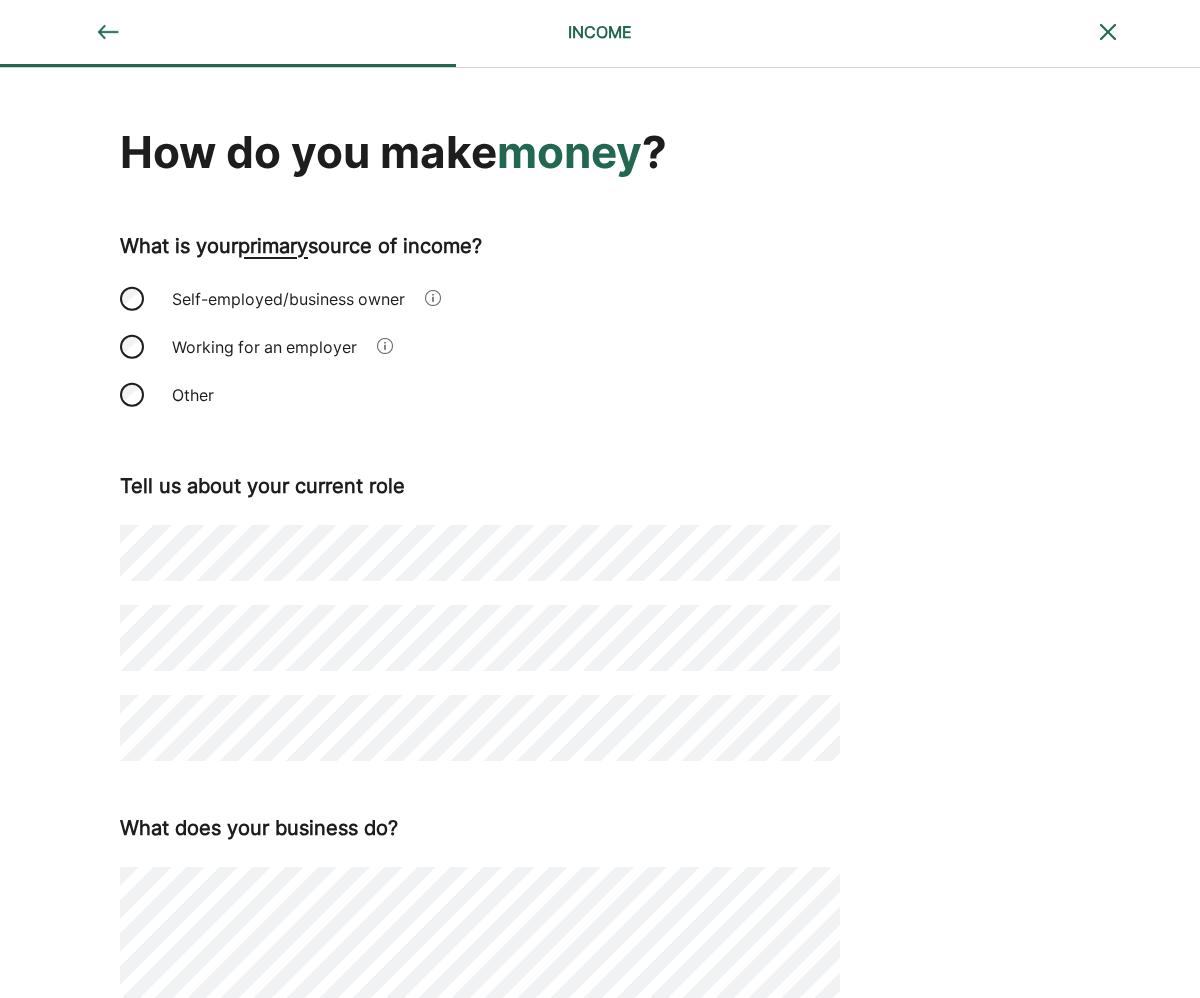 click on "How do you make  money ? What is your  primary  source of income? Self-employed/business owner Working for an employer Other Tell us about your current role What does your business do? What are your business's annual expenses?" at bounding box center (600, 695) 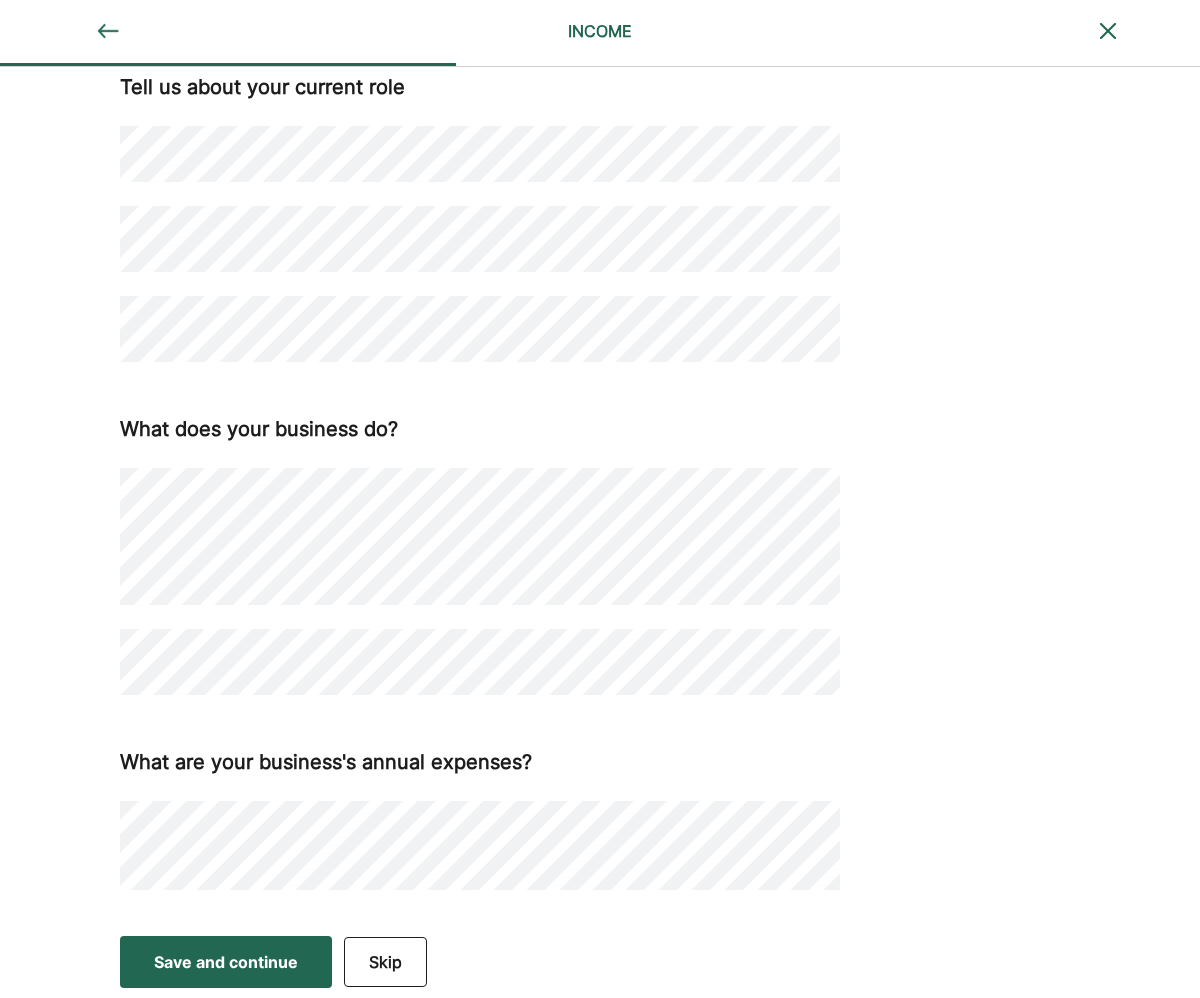 scroll, scrollTop: 400, scrollLeft: 0, axis: vertical 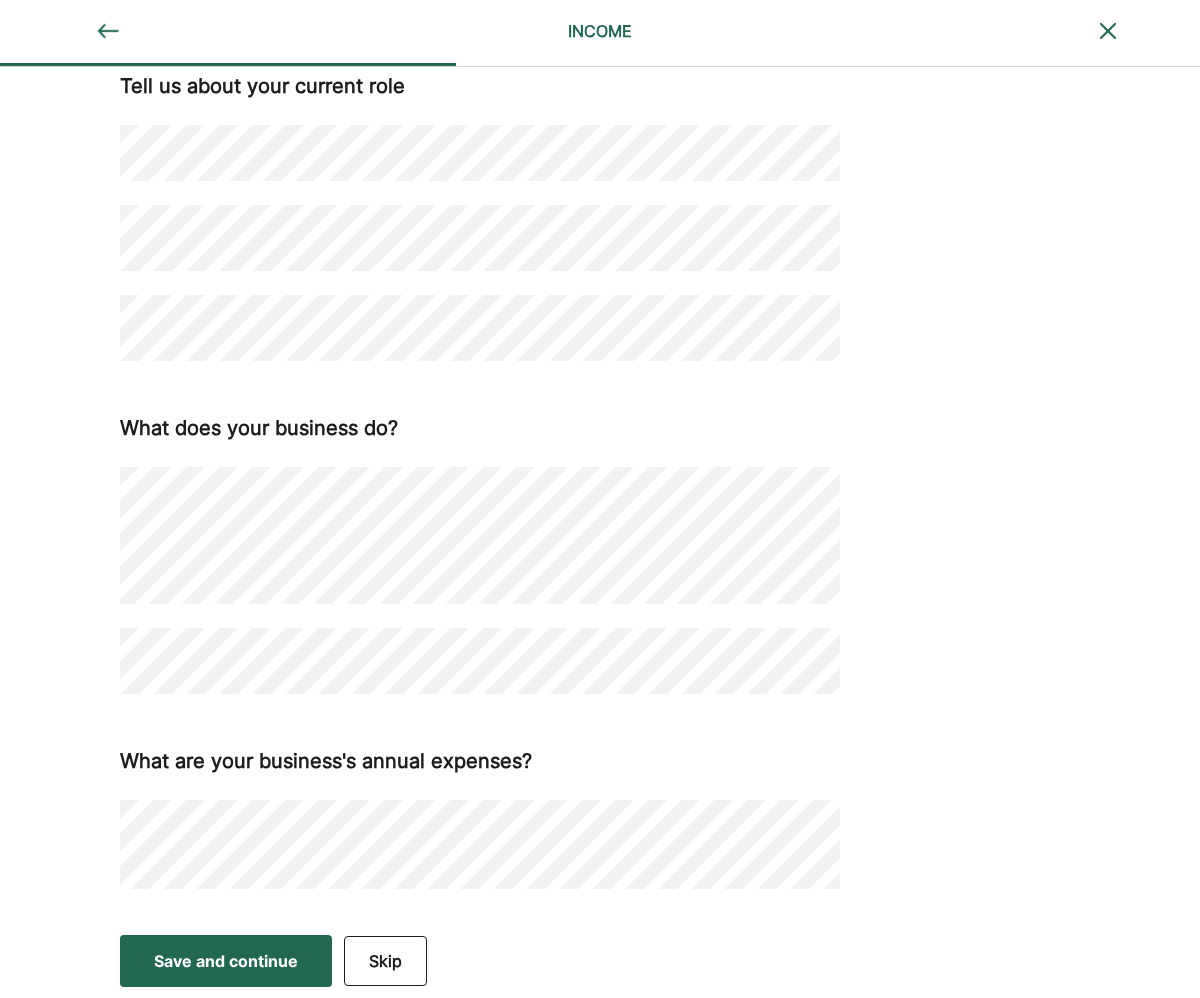 click on "How do you make  money ? What is your  primary  source of income? Self-employed/business owner Working for an employer Other Tell us about your current role What does your business do? What are your business's annual expenses?" at bounding box center (600, 295) 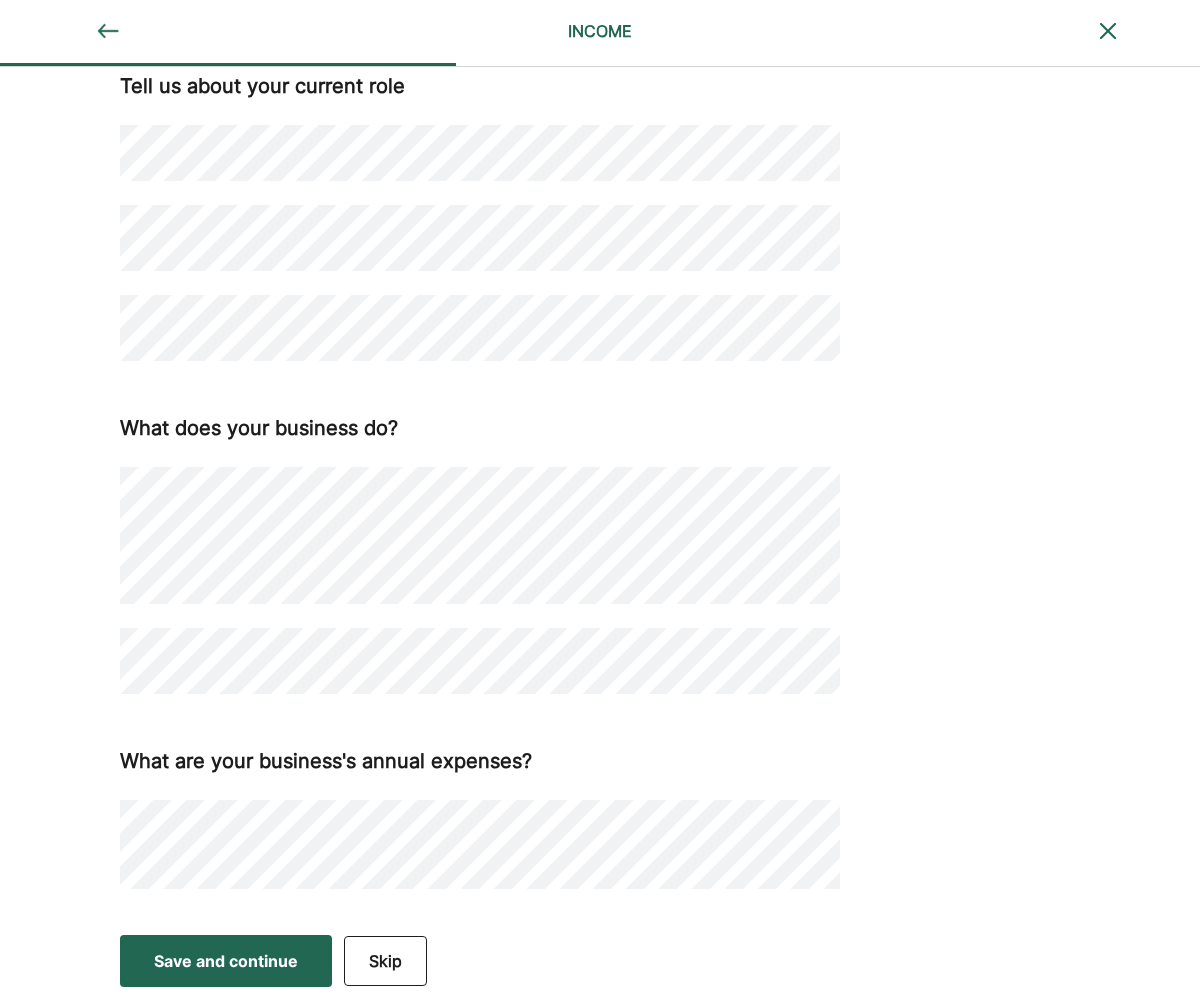 click on "Save and continue" at bounding box center (226, 961) 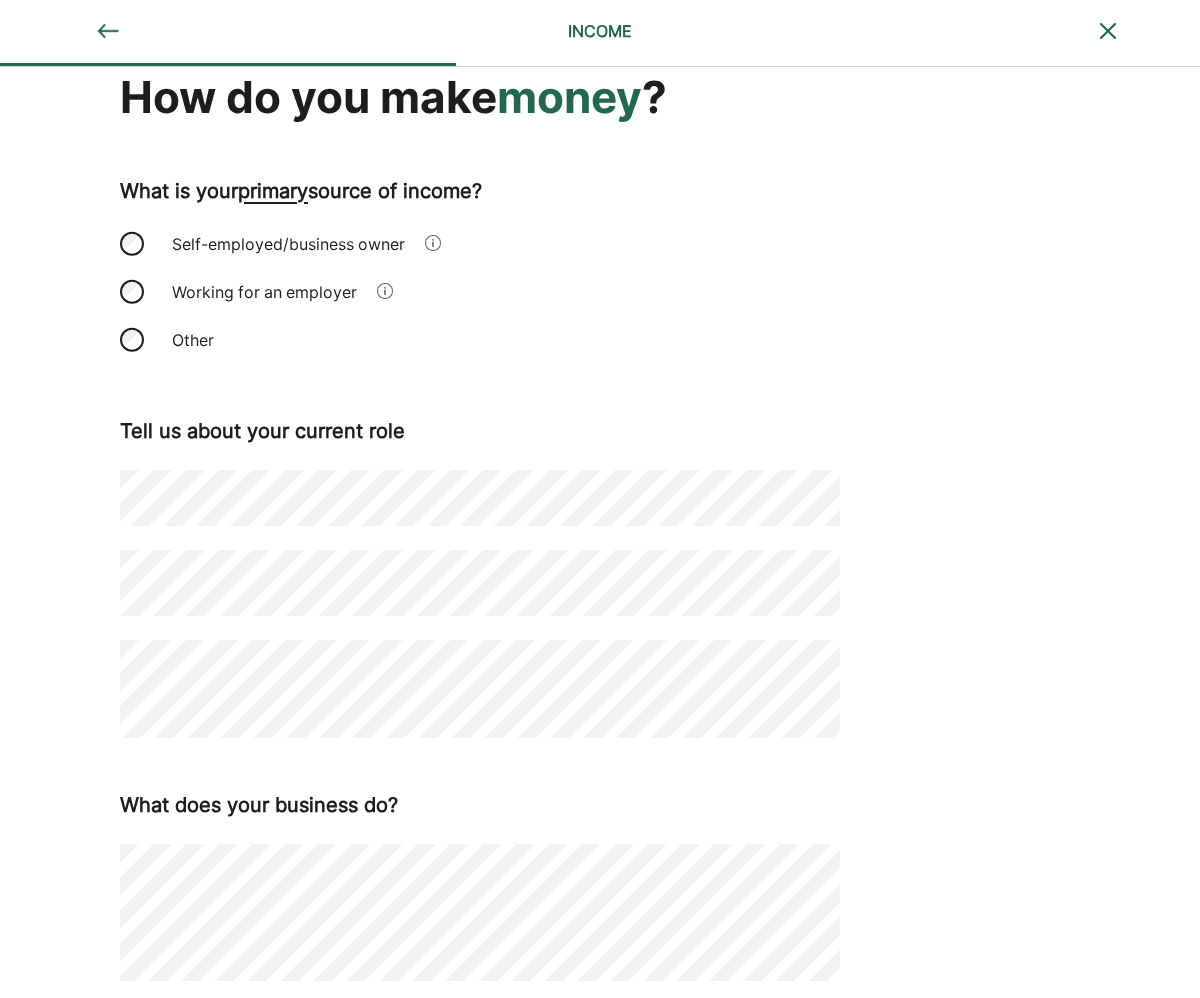 scroll, scrollTop: 0, scrollLeft: 0, axis: both 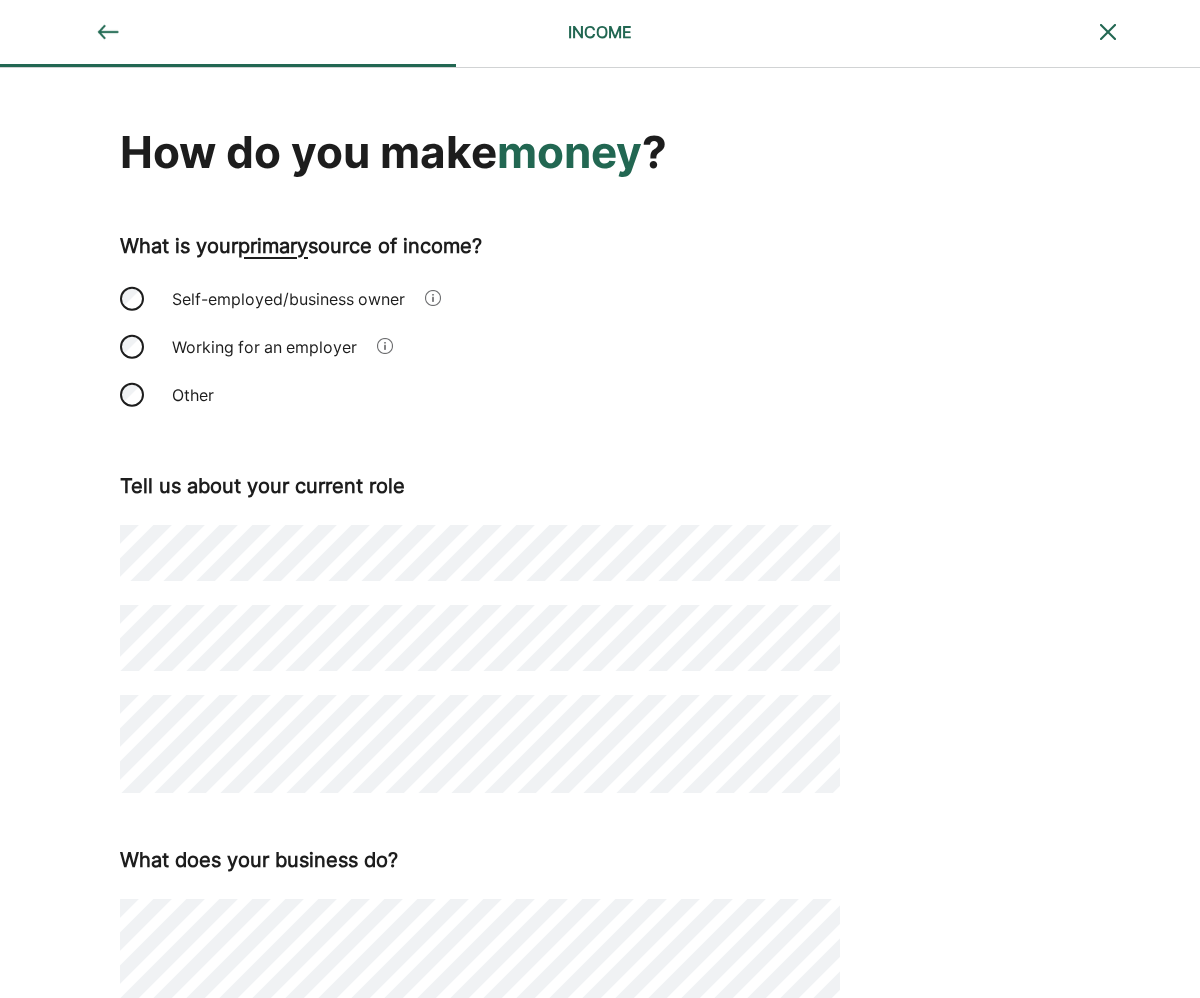 click on "How do you make  money ? What is your  primary  source of income? Self-employed/business owner Working for an employer Other Tell us about your current role What does your business do? What are your business's annual expenses?" at bounding box center [600, 711] 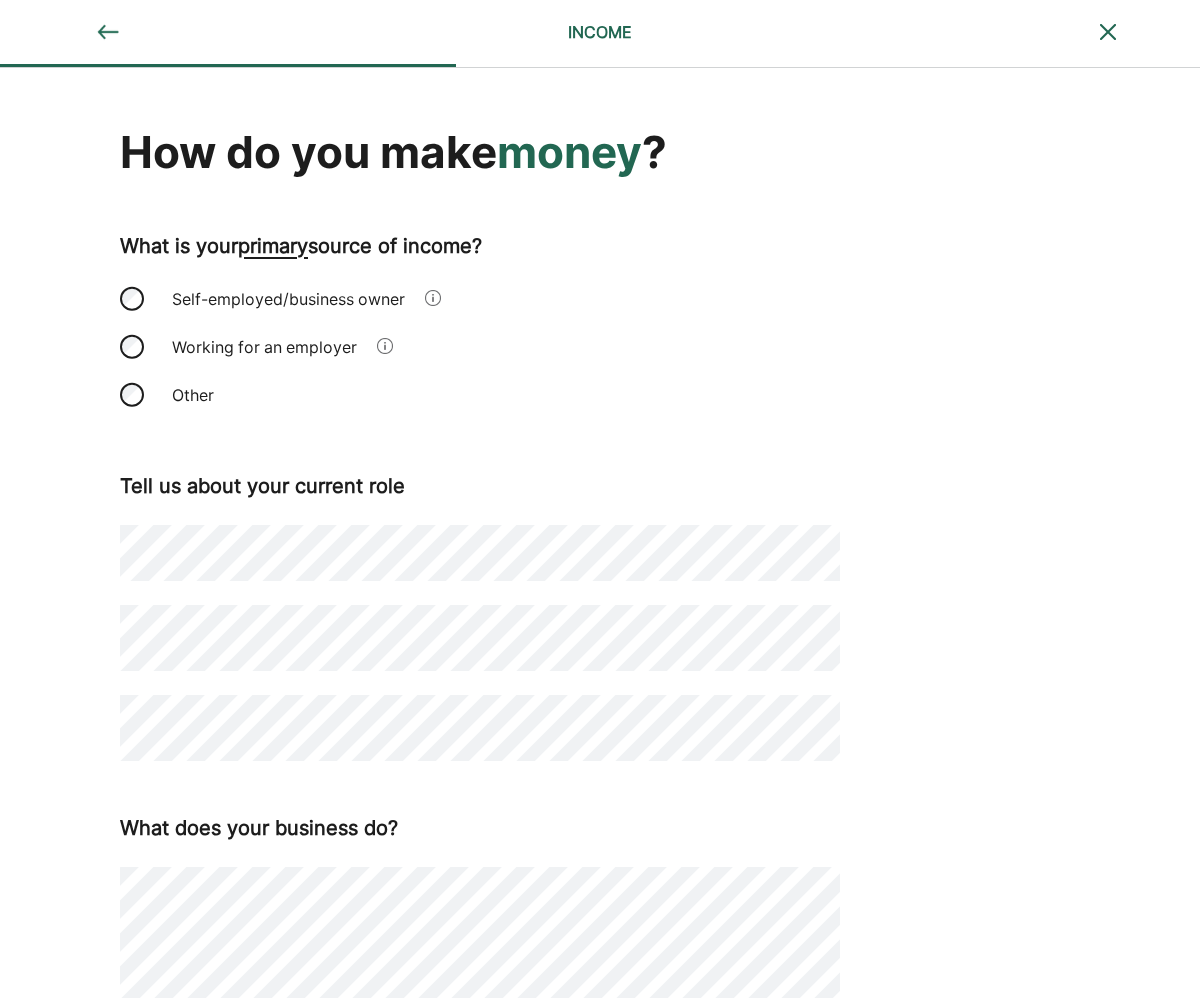 click on "How do you make  money ? What is your  primary  source of income? Self-employed/business owner Working for an employer Other Tell us about your current role What does your business do? What are your business's annual expenses?" at bounding box center (600, 695) 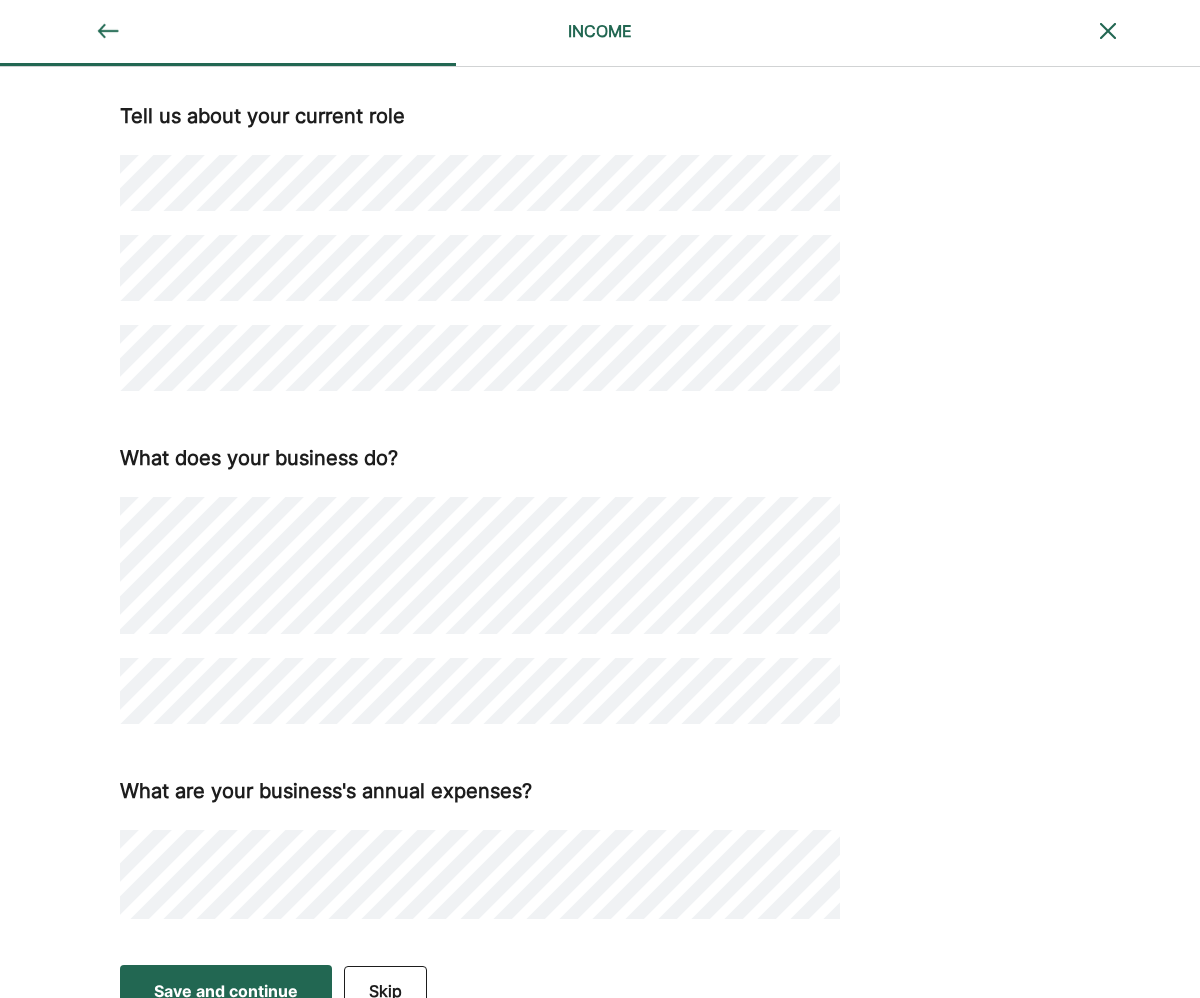 scroll, scrollTop: 400, scrollLeft: 0, axis: vertical 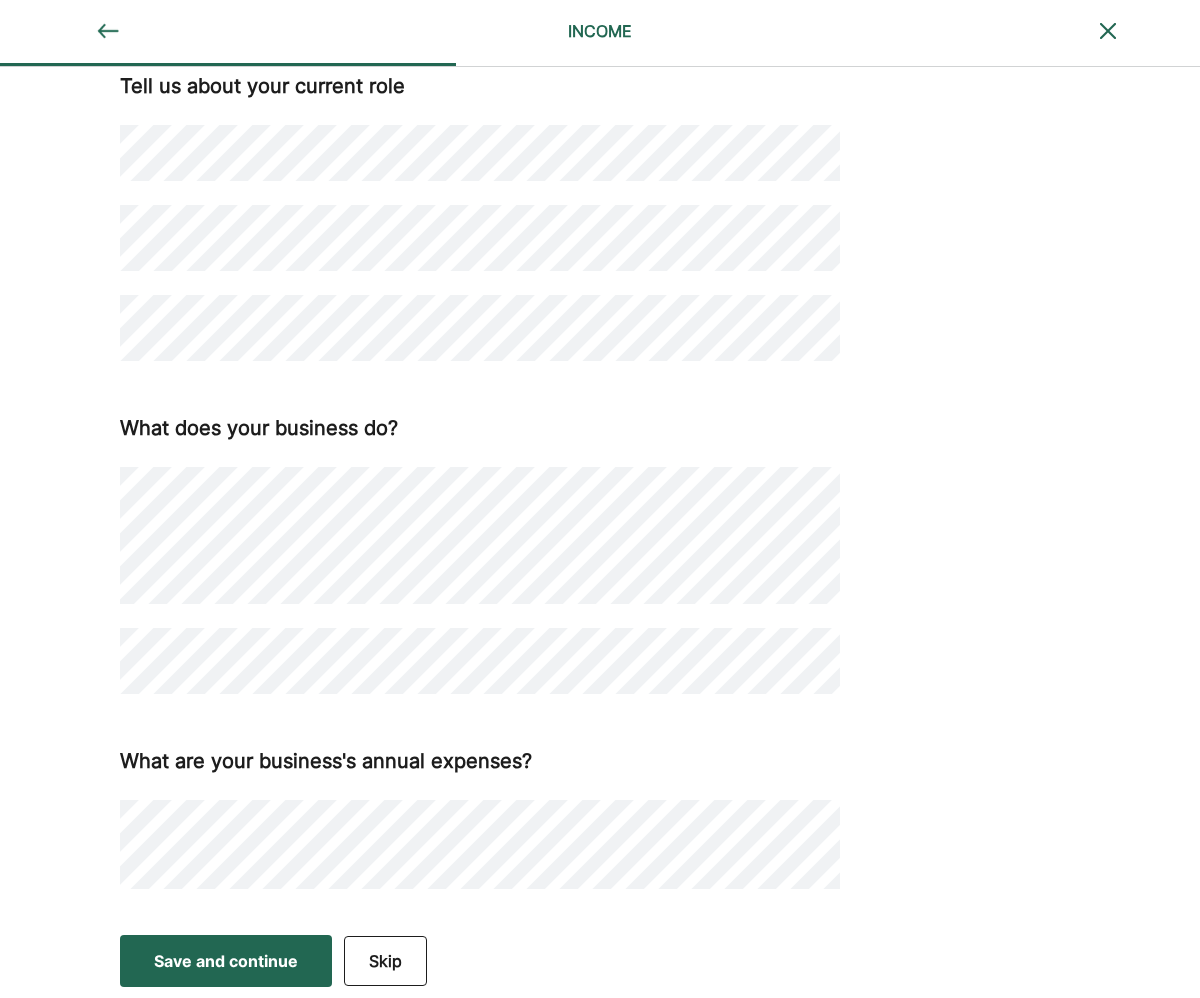 click on "Save and continue" at bounding box center [226, 961] 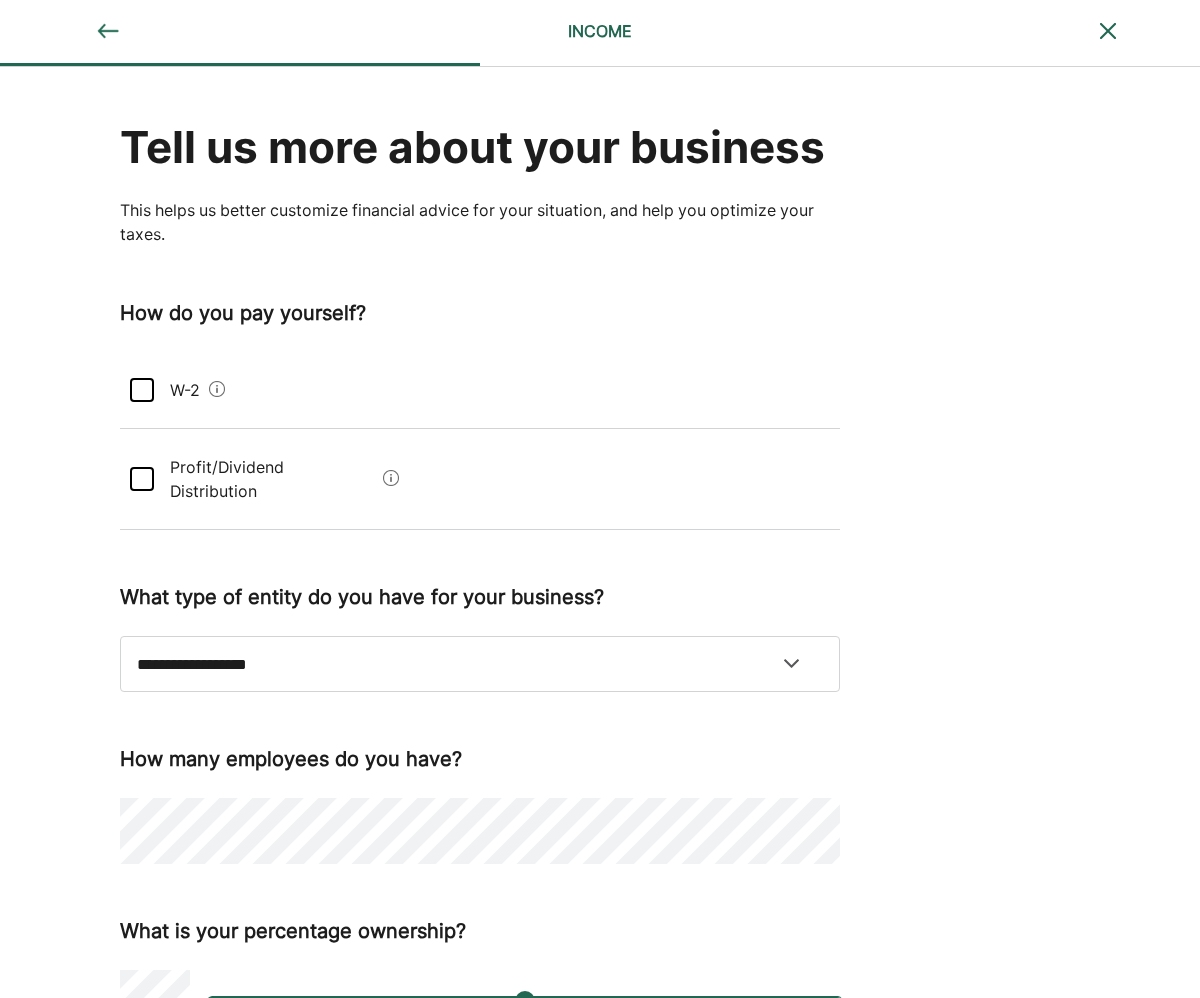 scroll, scrollTop: 0, scrollLeft: 0, axis: both 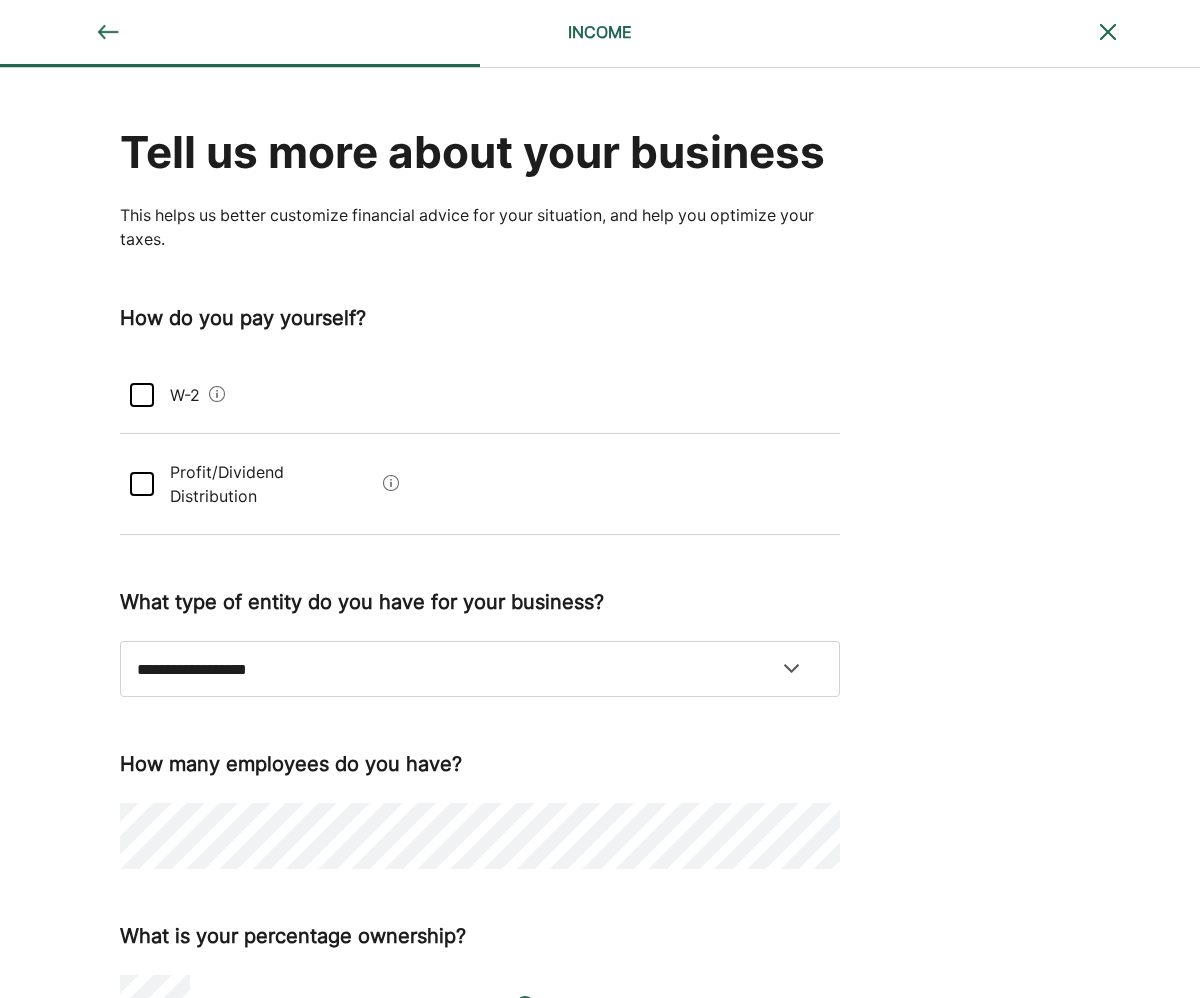 click at bounding box center [142, 484] 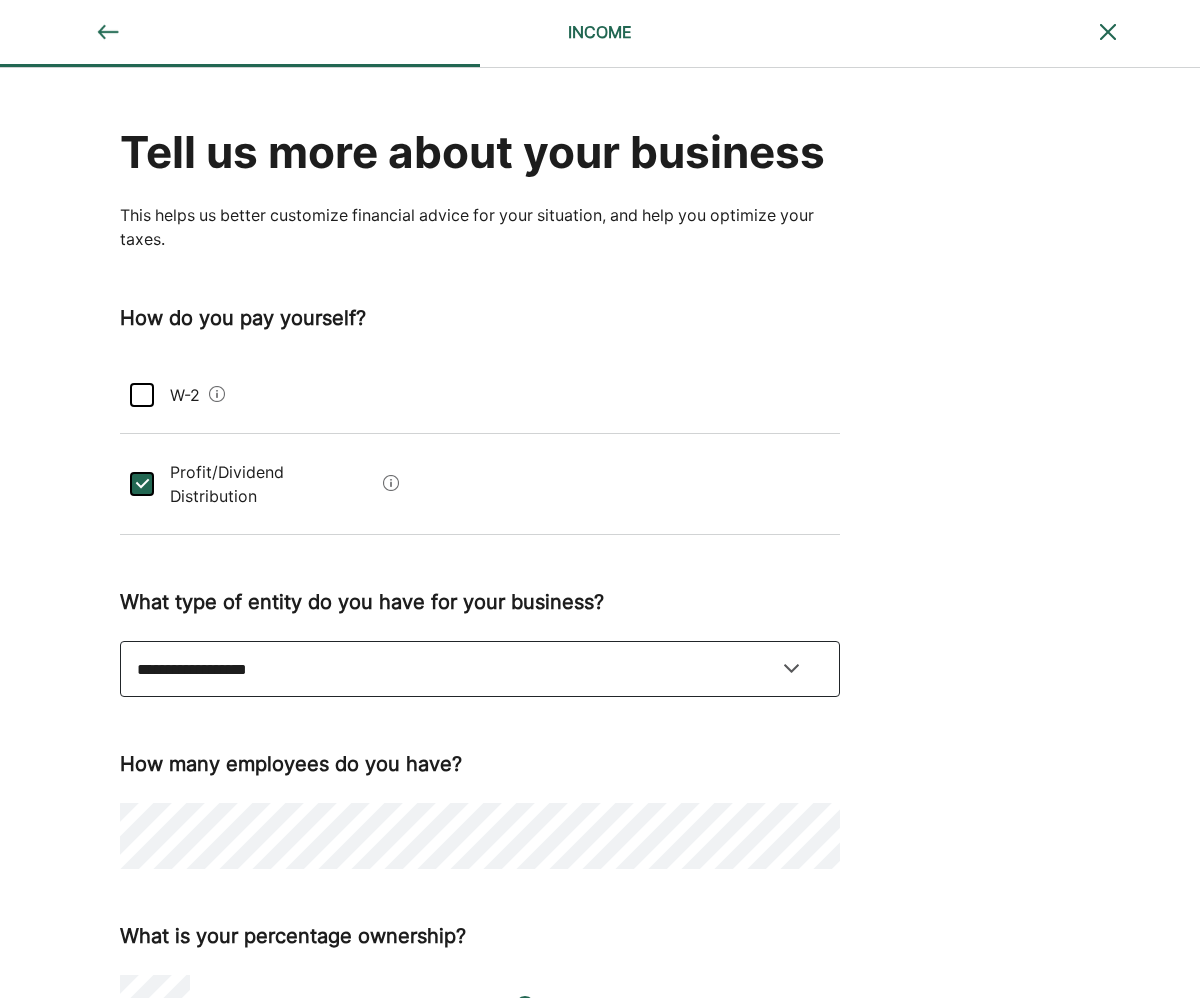 click on "**********" at bounding box center [480, 669] 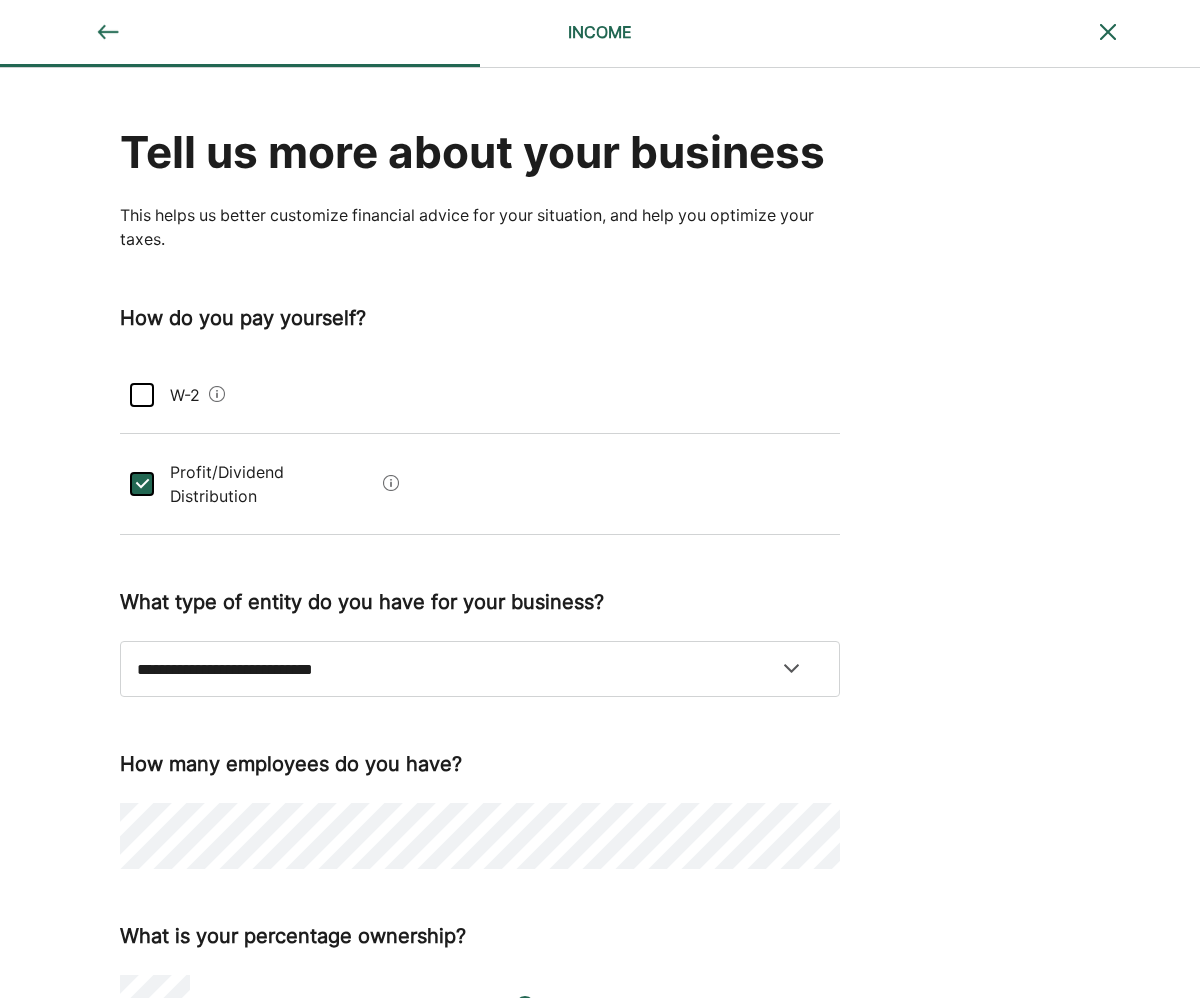 click on "**********" at bounding box center [600, 566] 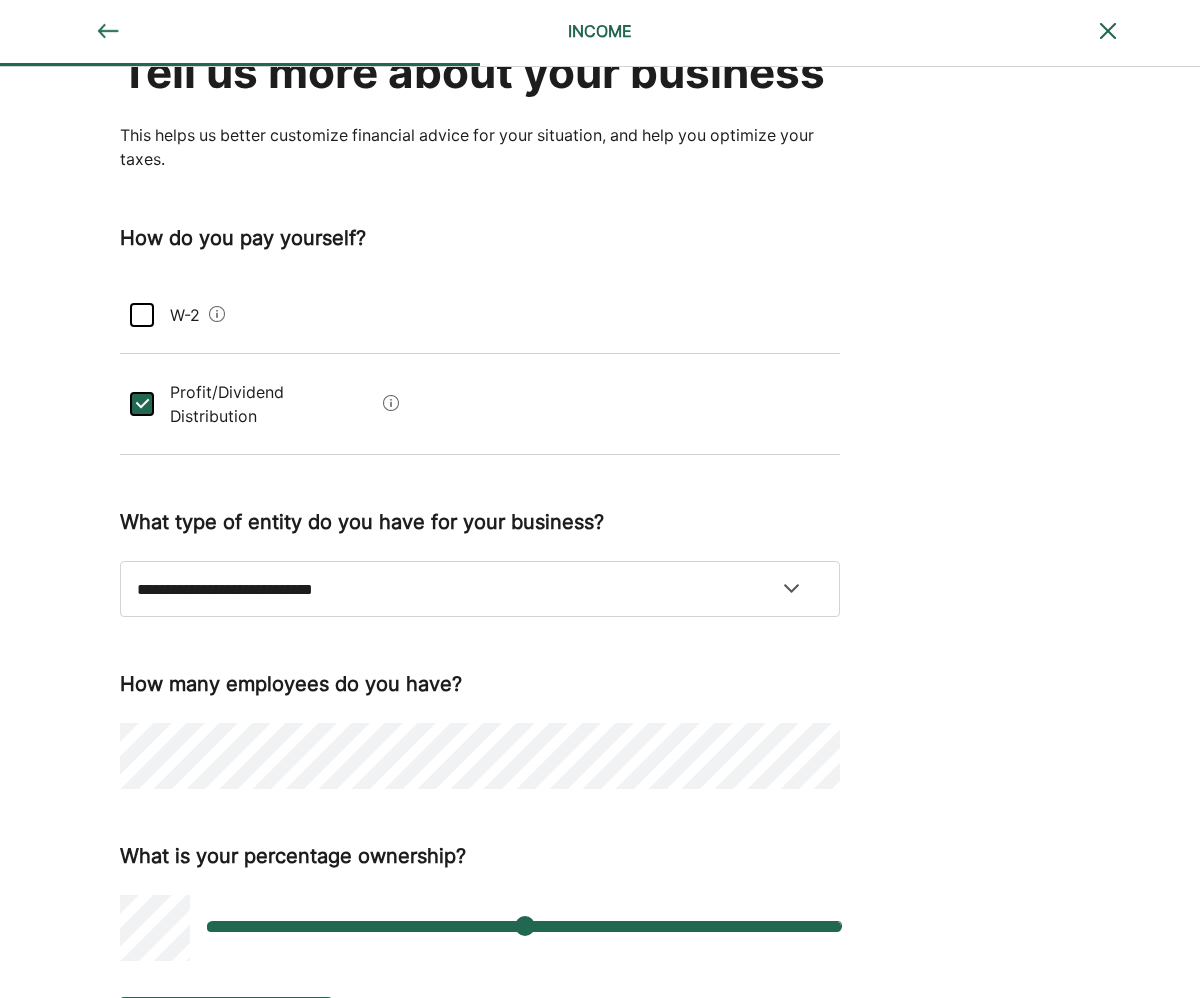 scroll, scrollTop: 118, scrollLeft: 0, axis: vertical 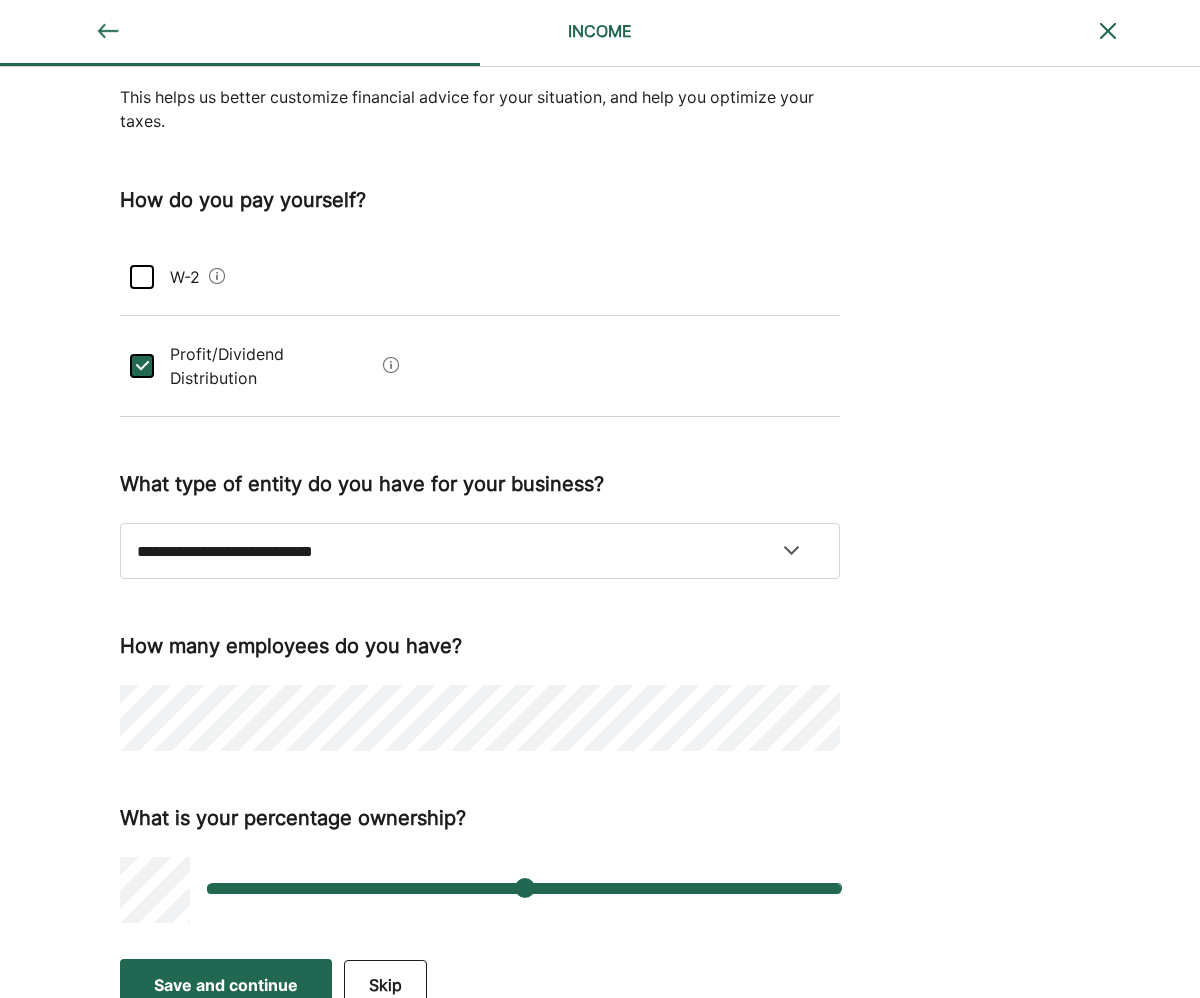 click on "Save and continue Save Save and continue Skip" at bounding box center [363, 985] 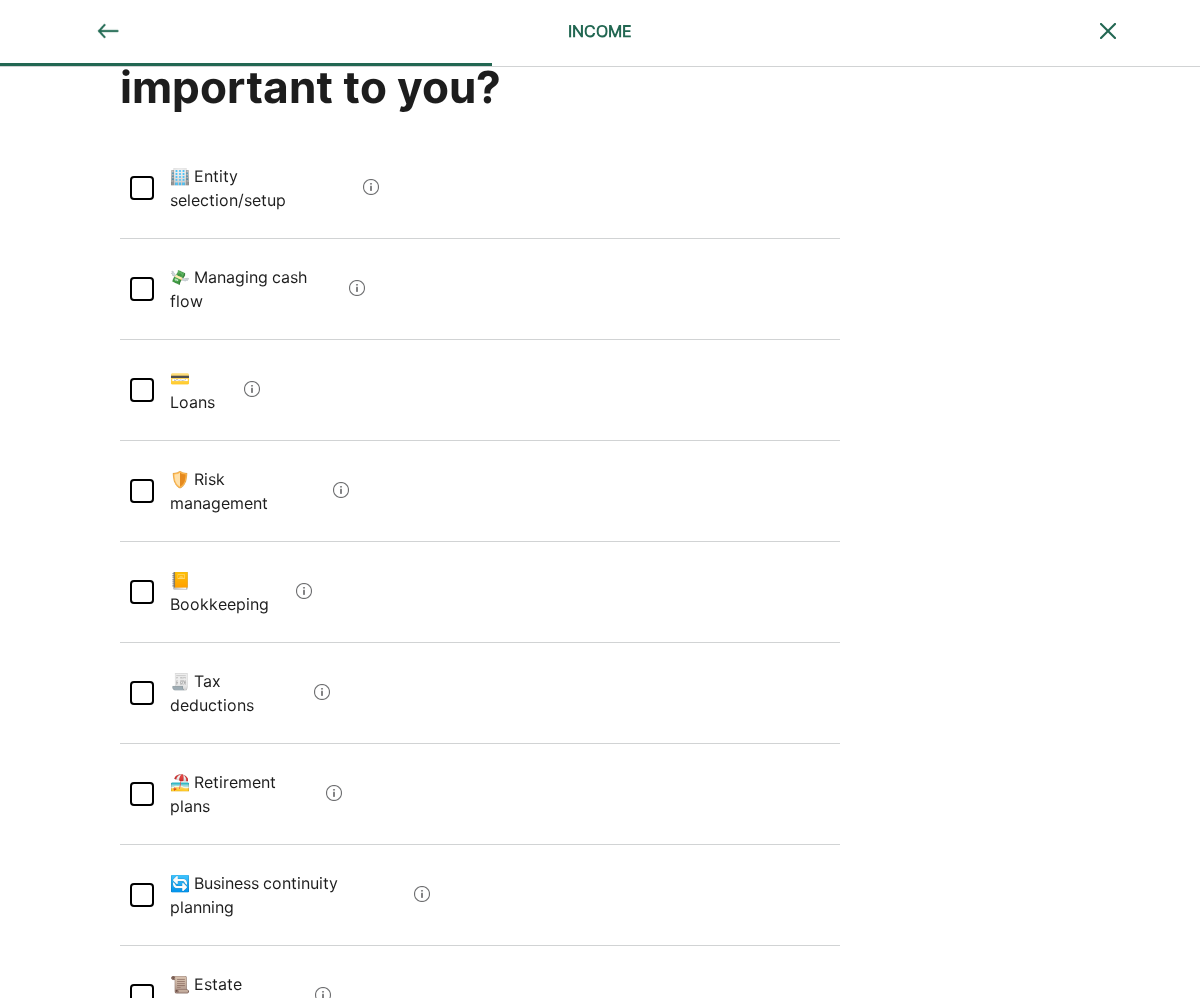 scroll, scrollTop: 0, scrollLeft: 0, axis: both 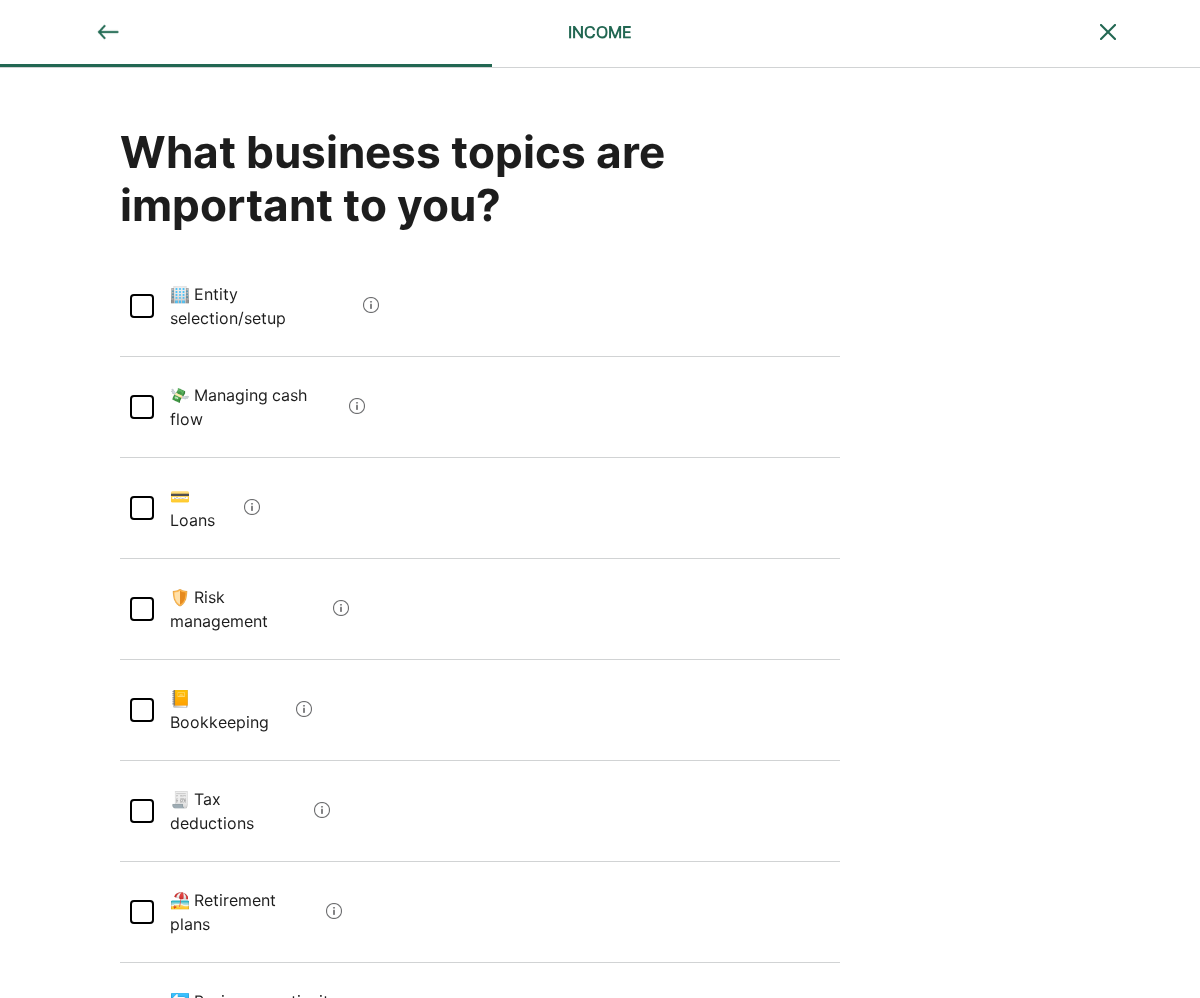click at bounding box center [142, 407] 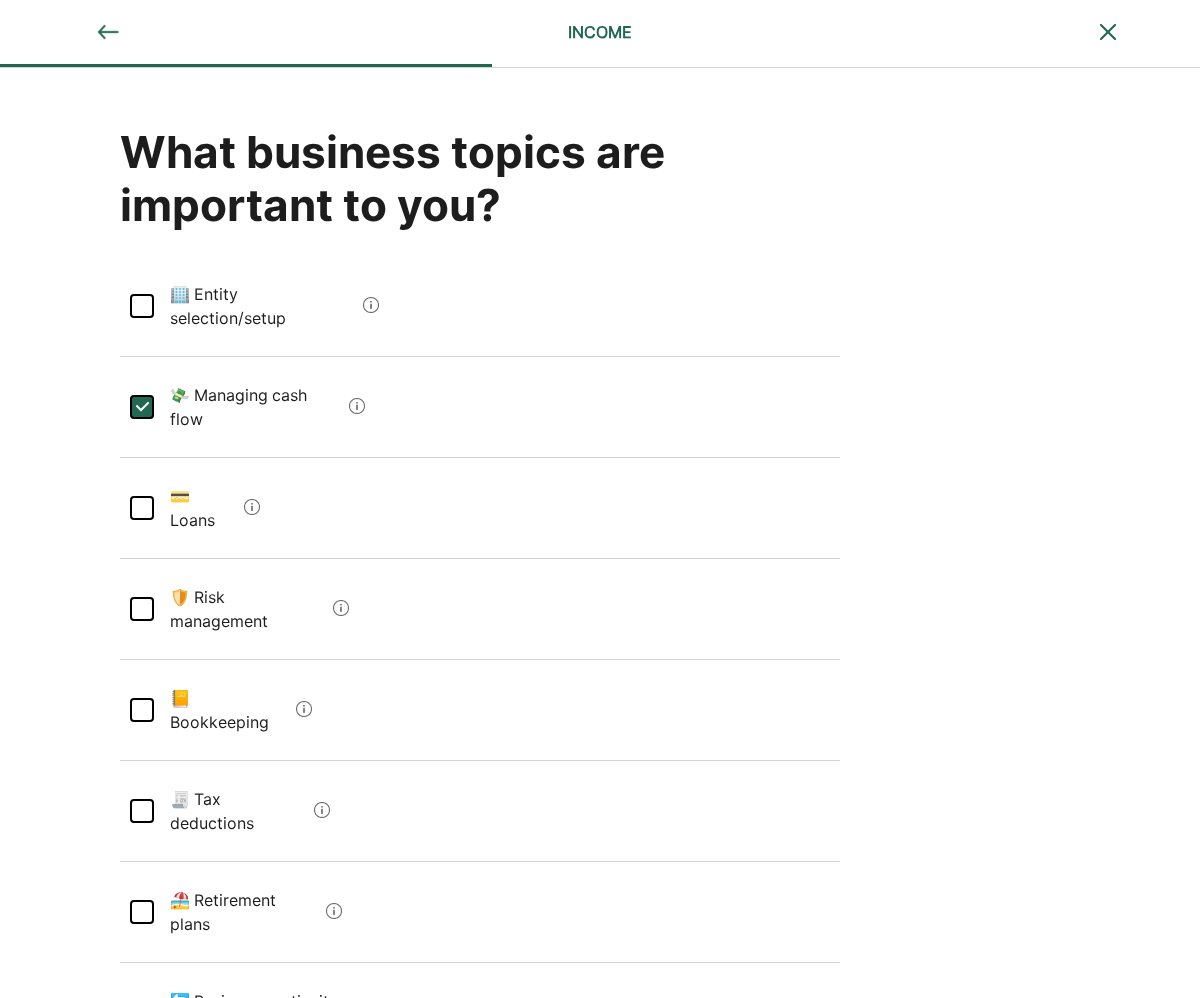 click at bounding box center [142, 508] 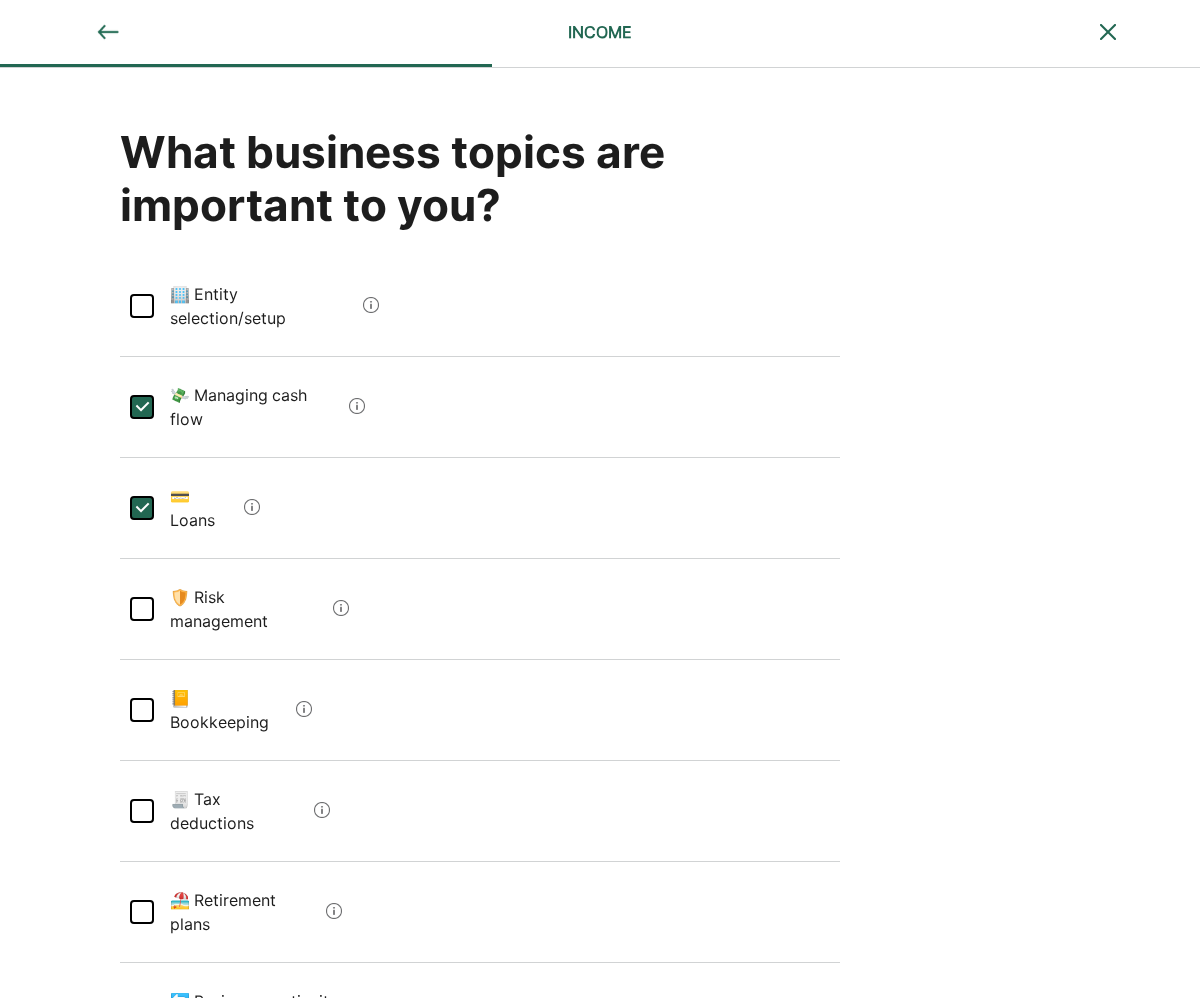 click at bounding box center [142, 609] 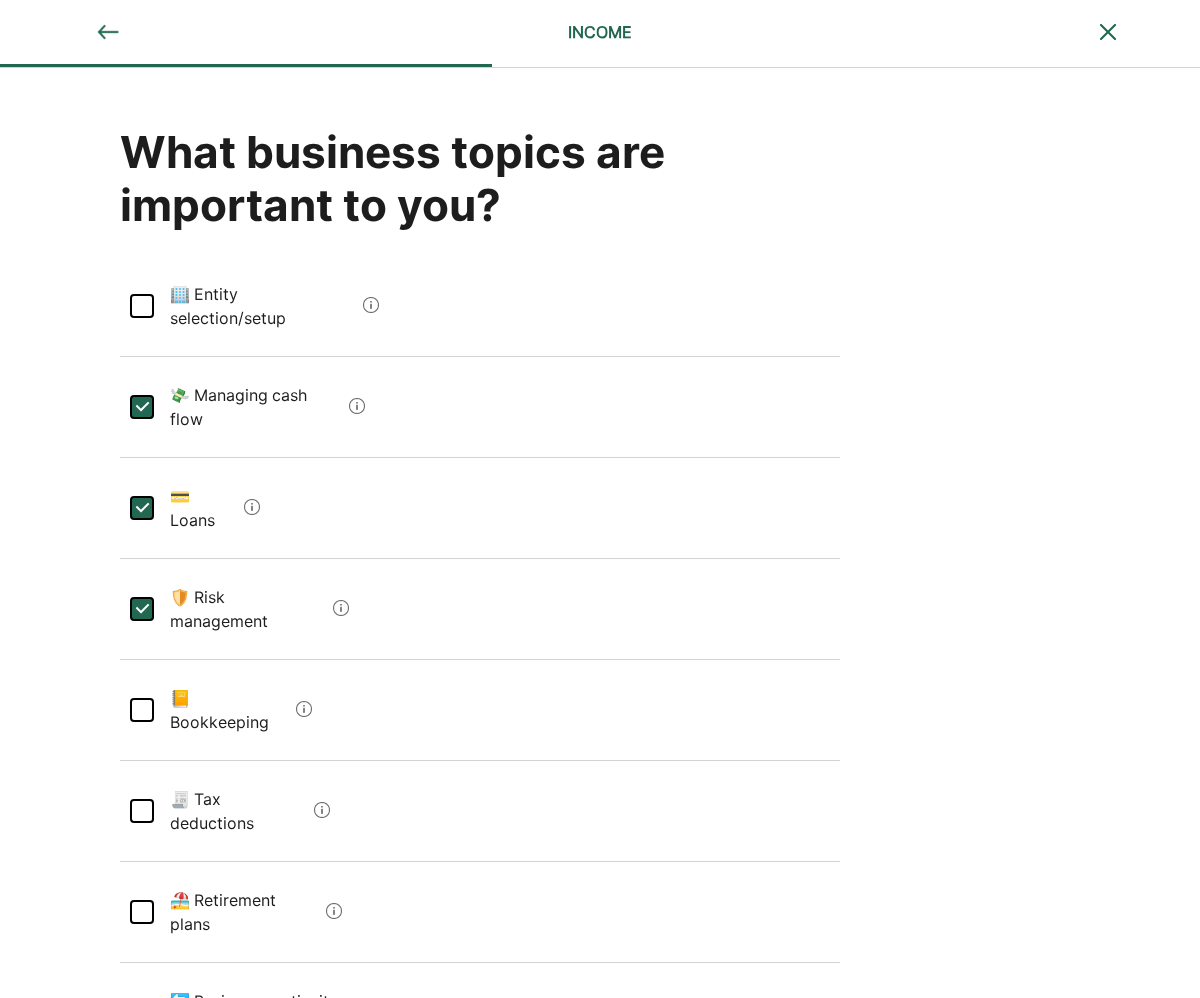 click at bounding box center [142, 710] 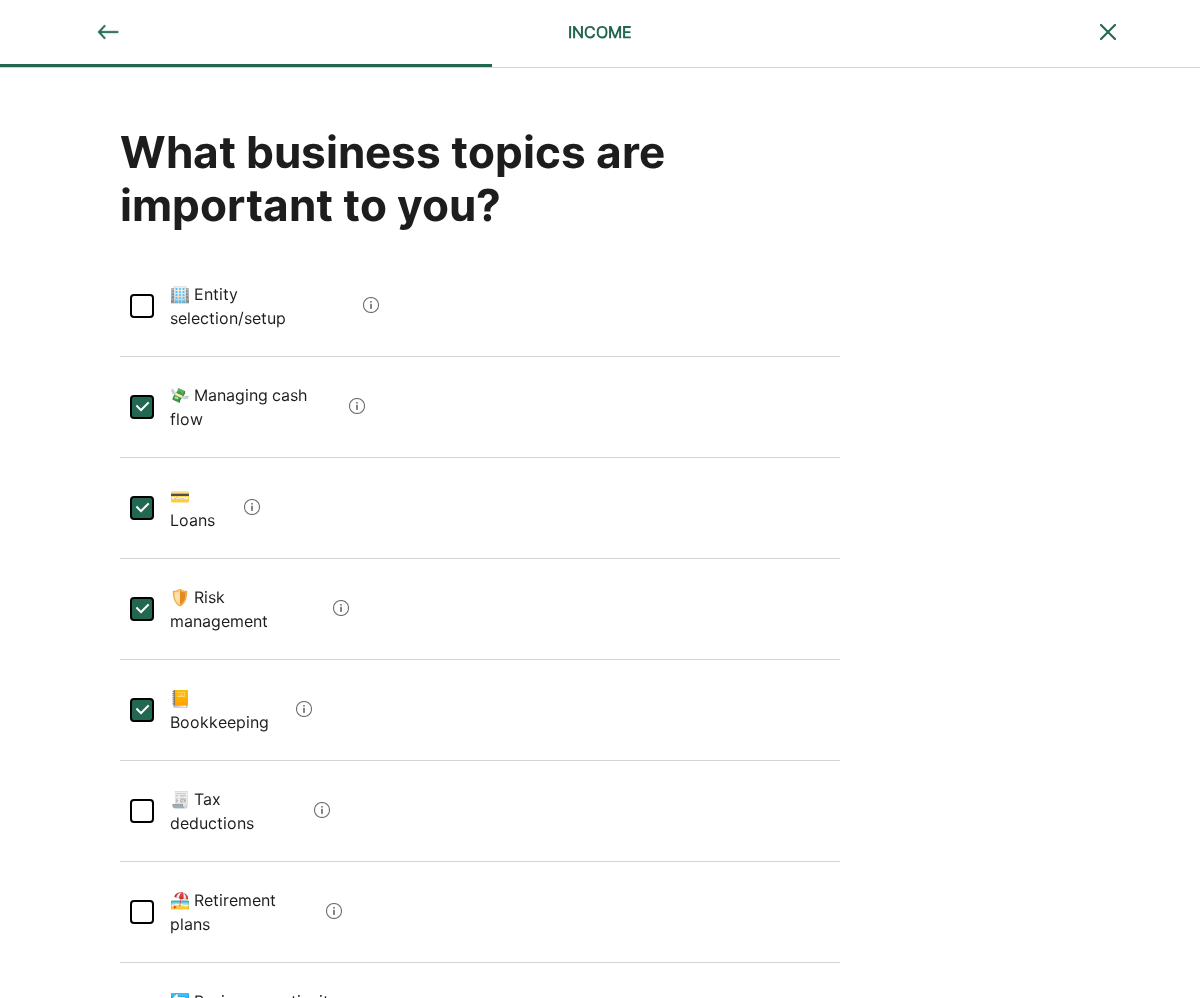 click at bounding box center (142, 811) 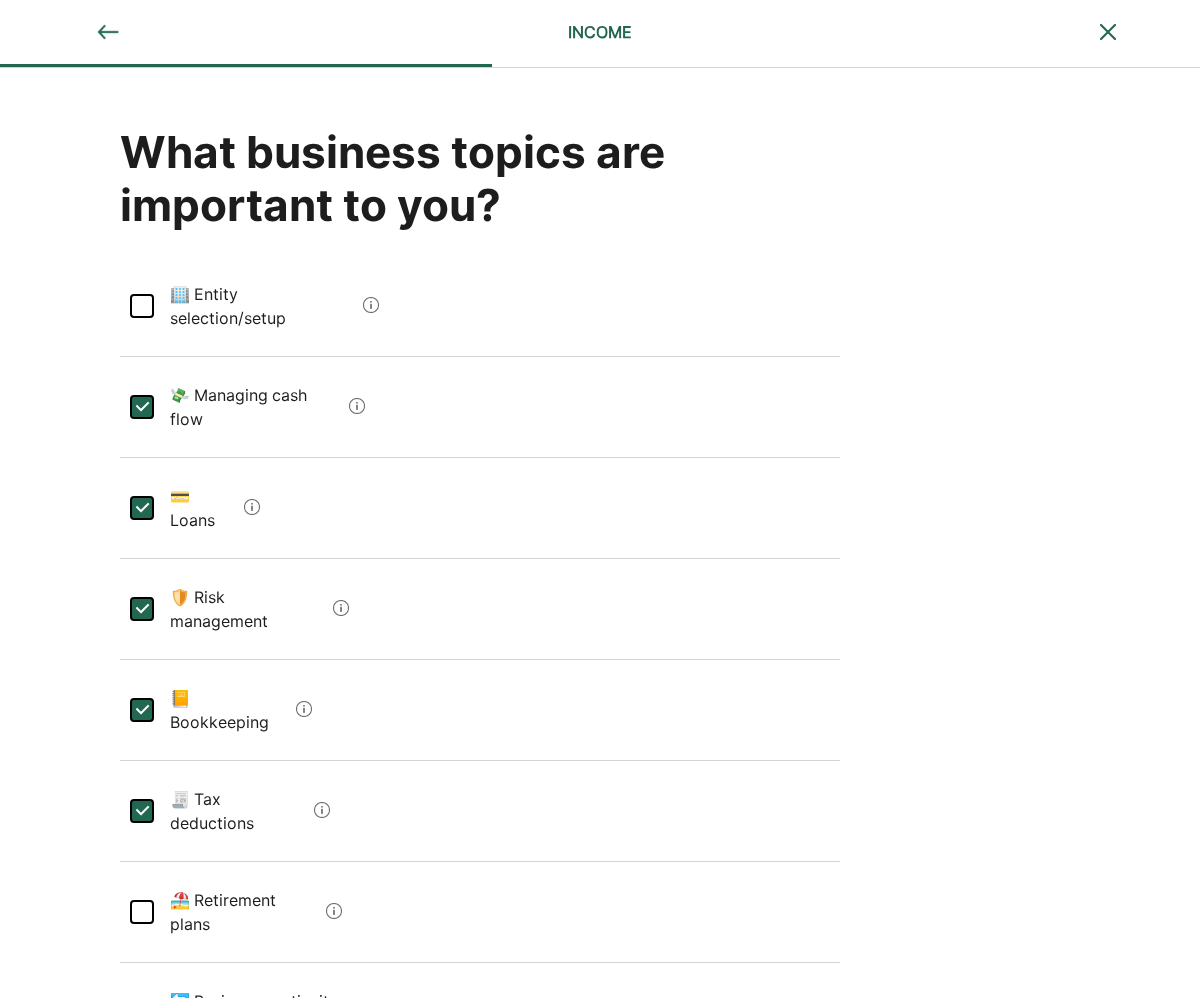 click at bounding box center [142, 912] 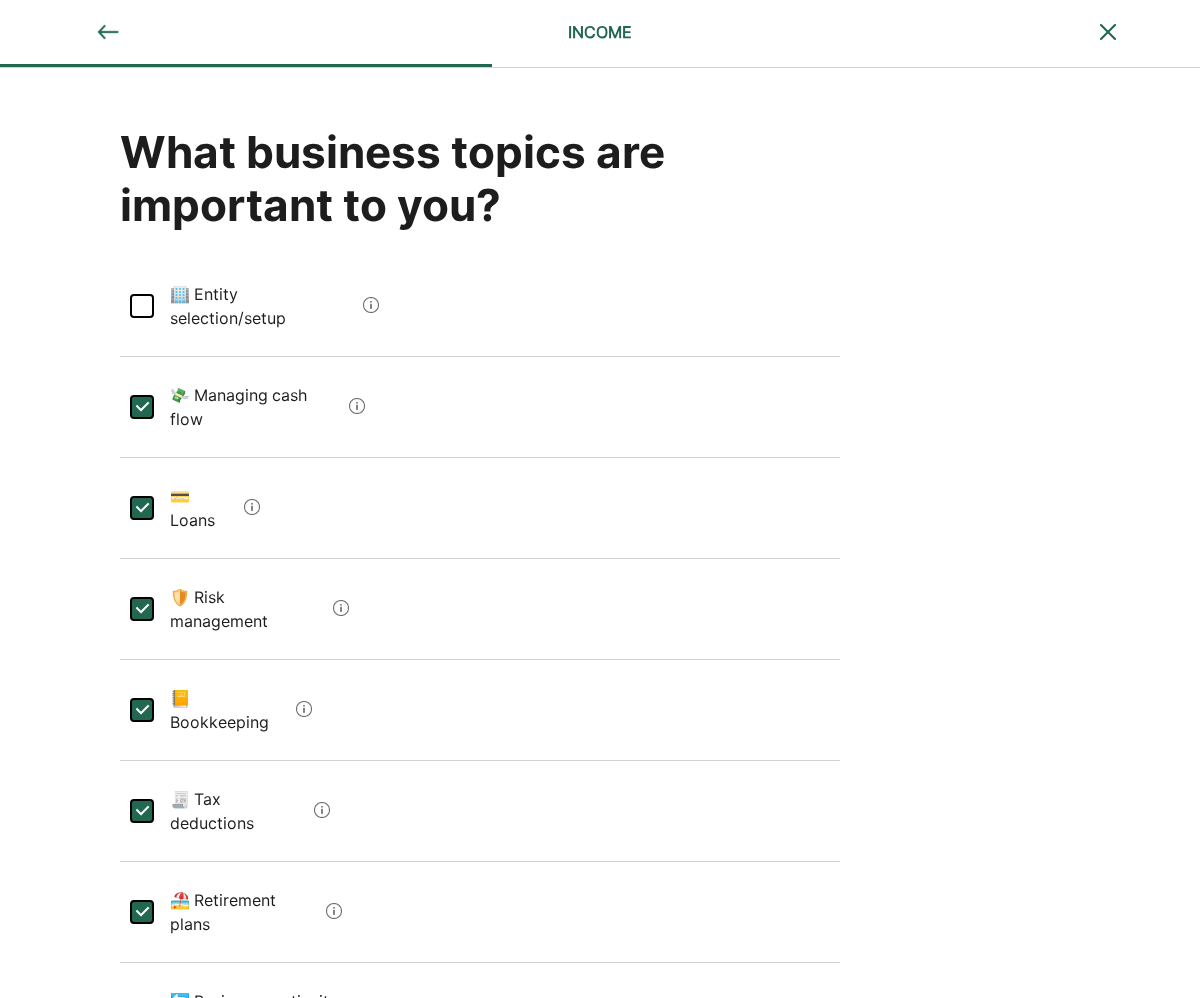 click at bounding box center (142, 1013) 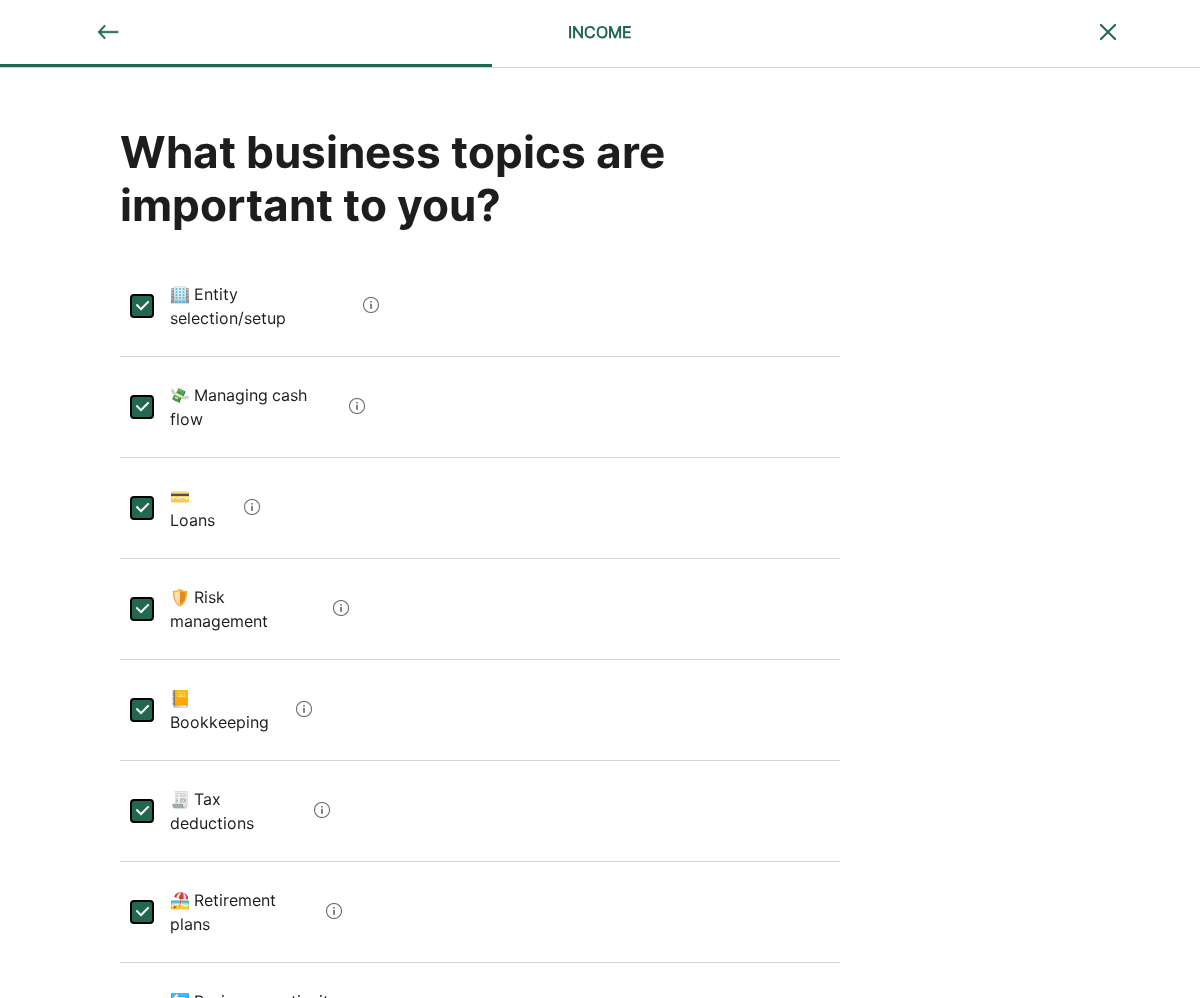 click on "What business topics are important to you? L 🏢 Entity selection/setup L 💸 Managing cash flow L 💳 Loans L 🛡️ Risk management L 📒 Bookkeeping L 🧾 Tax deductions L 🏖️ Retirement plans L 🔄 Business continuity planning 📜 Estate planning Anything else?" at bounding box center [600, 709] 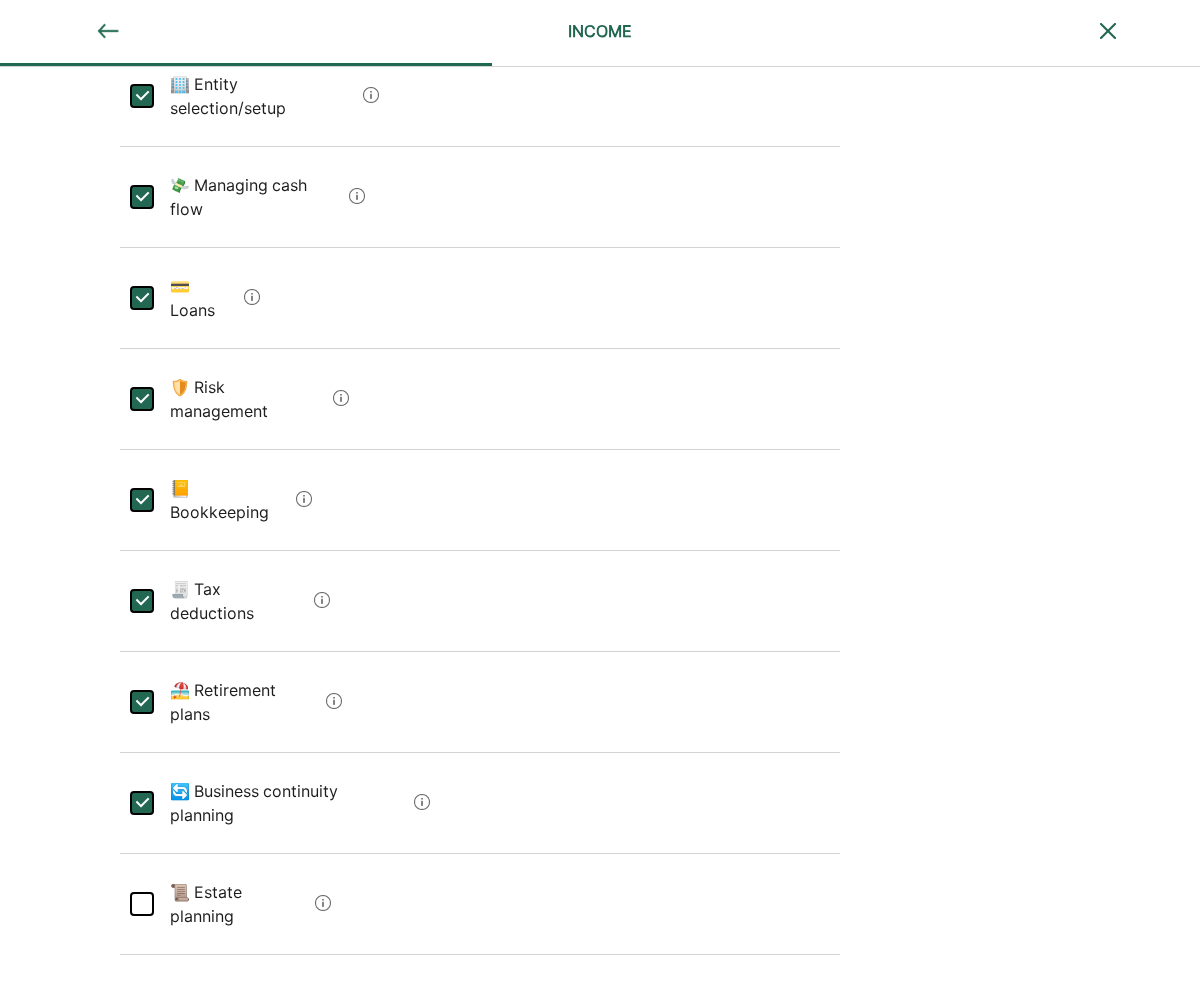 scroll, scrollTop: 211, scrollLeft: 0, axis: vertical 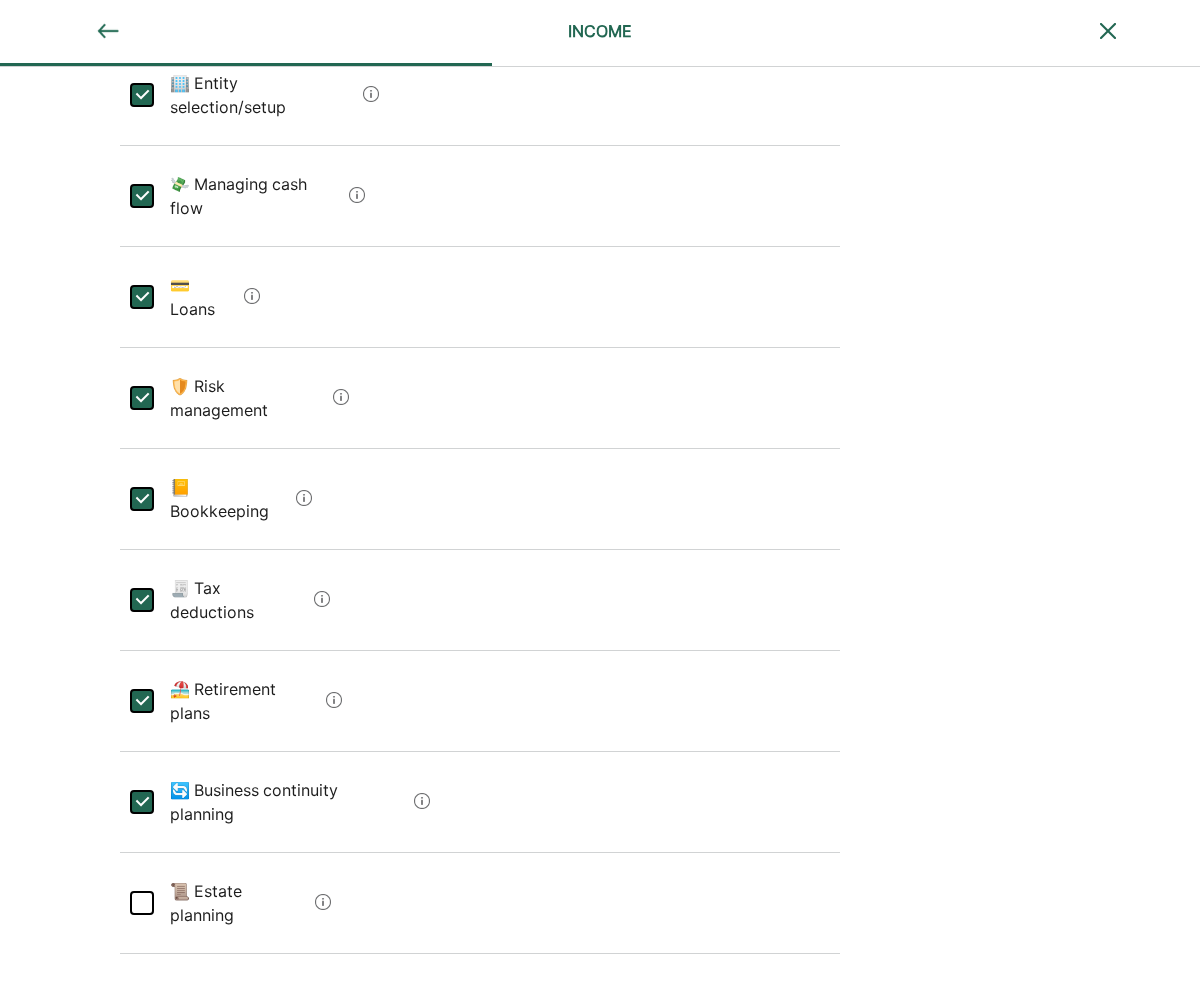click on "Save and continue" at bounding box center [226, 1178] 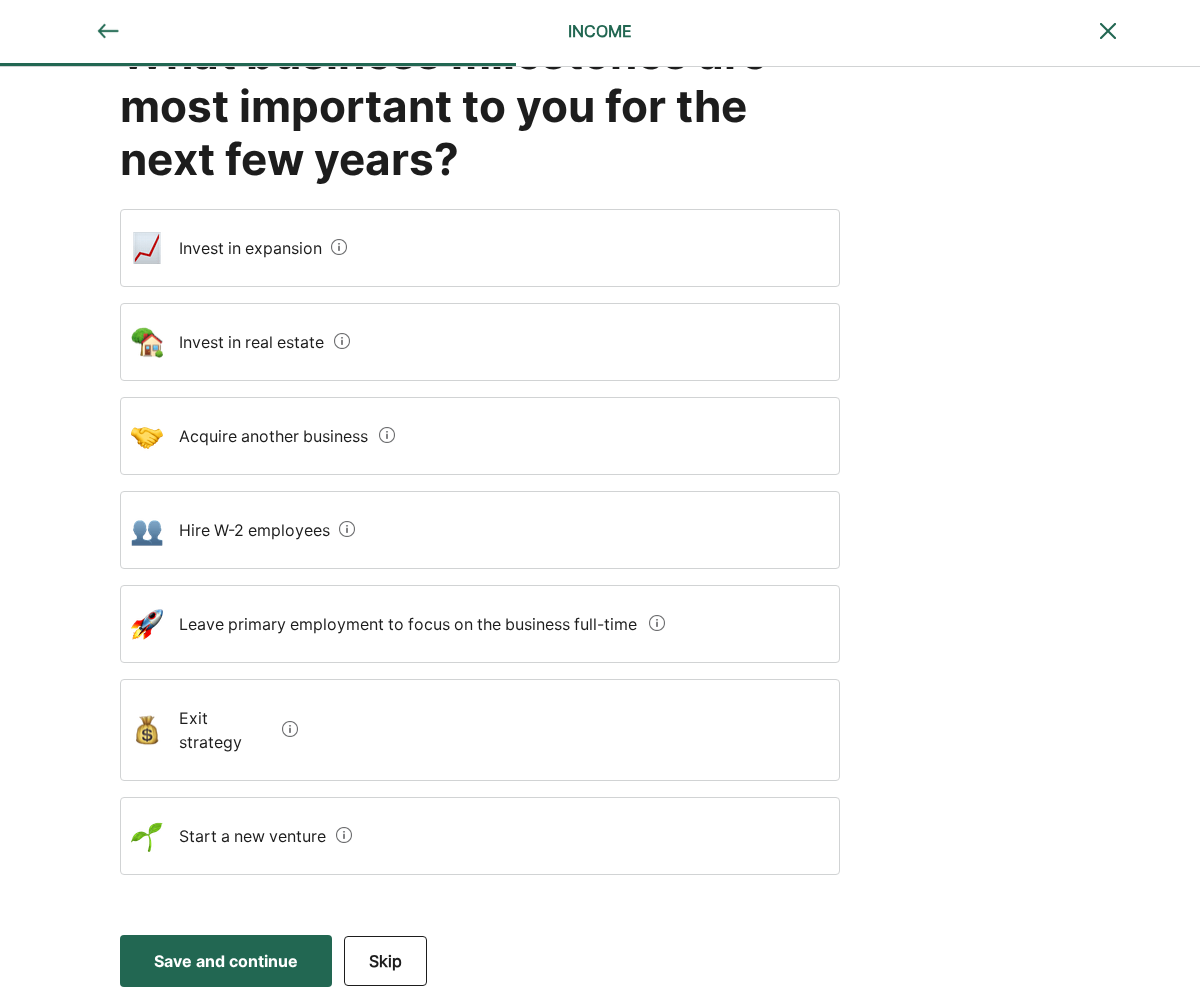 scroll, scrollTop: 0, scrollLeft: 0, axis: both 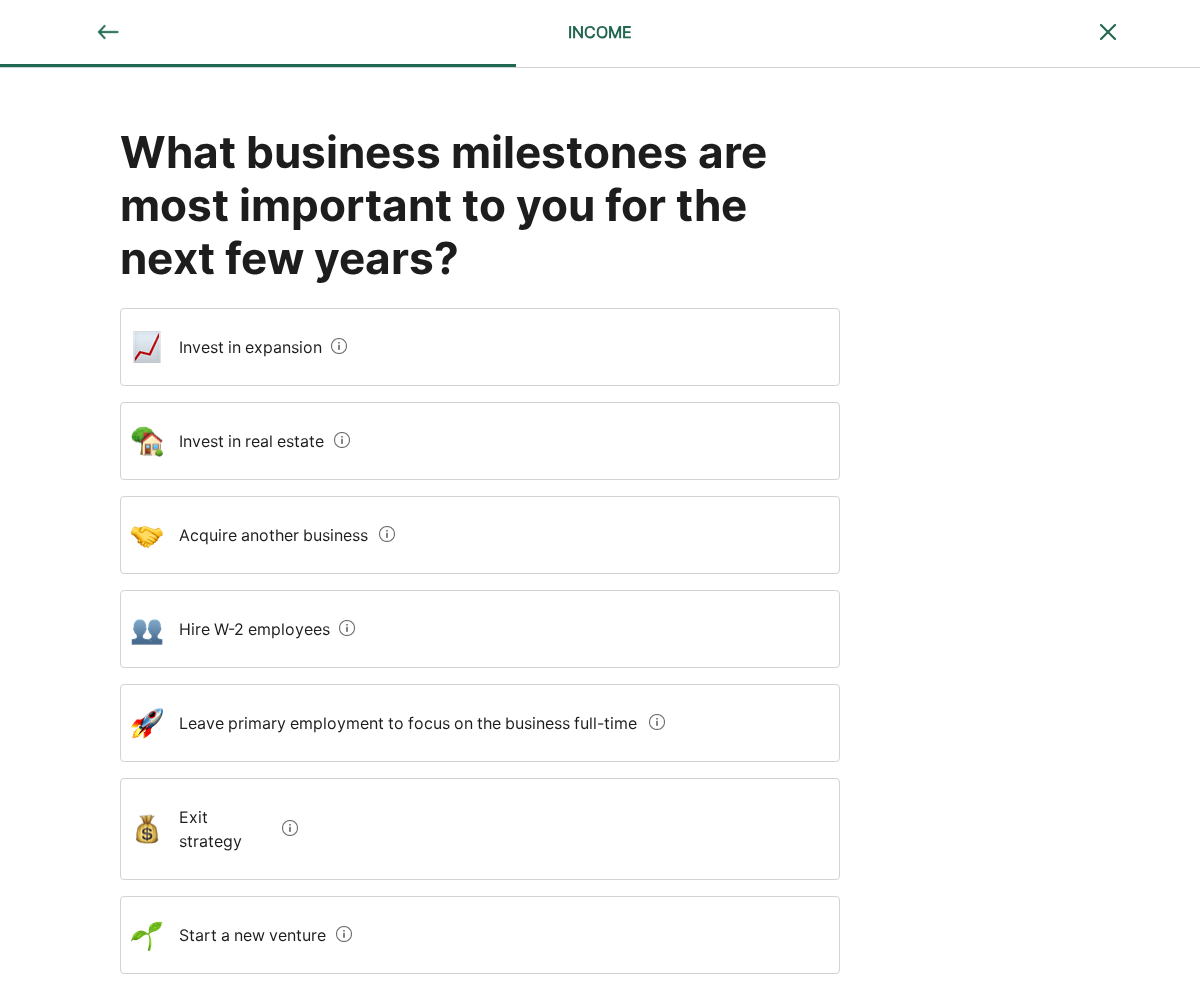 click on "What business milestones are most important to you for the next few years? Invest in expansion Invest in real estate Acquire another business Hire W-2 employees Leave primary employment to focus on the business full-time Exit strategy Start a new venture" at bounding box center [600, 573] 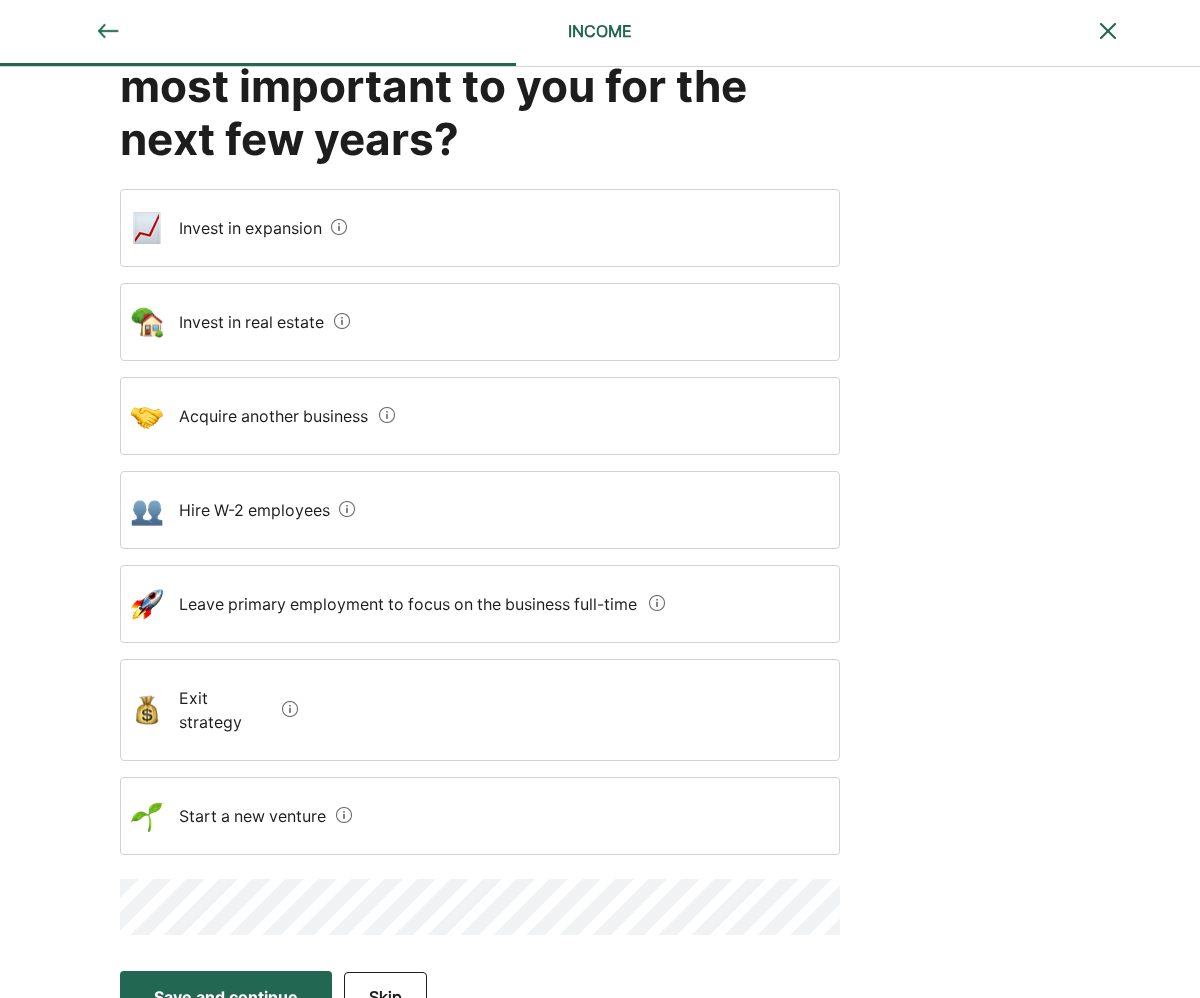 scroll, scrollTop: 131, scrollLeft: 0, axis: vertical 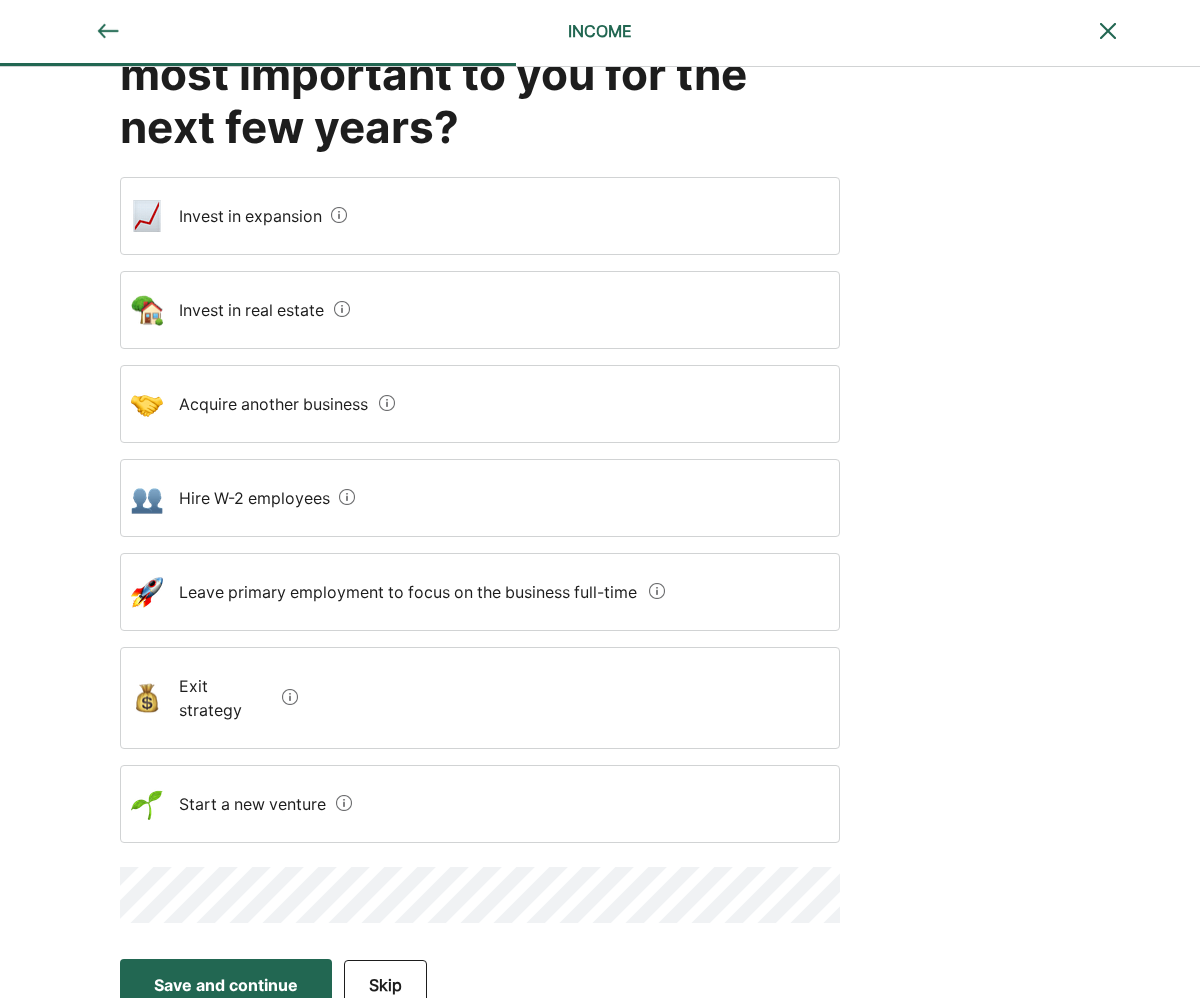 click on "Invest in expansion" at bounding box center [243, 216] 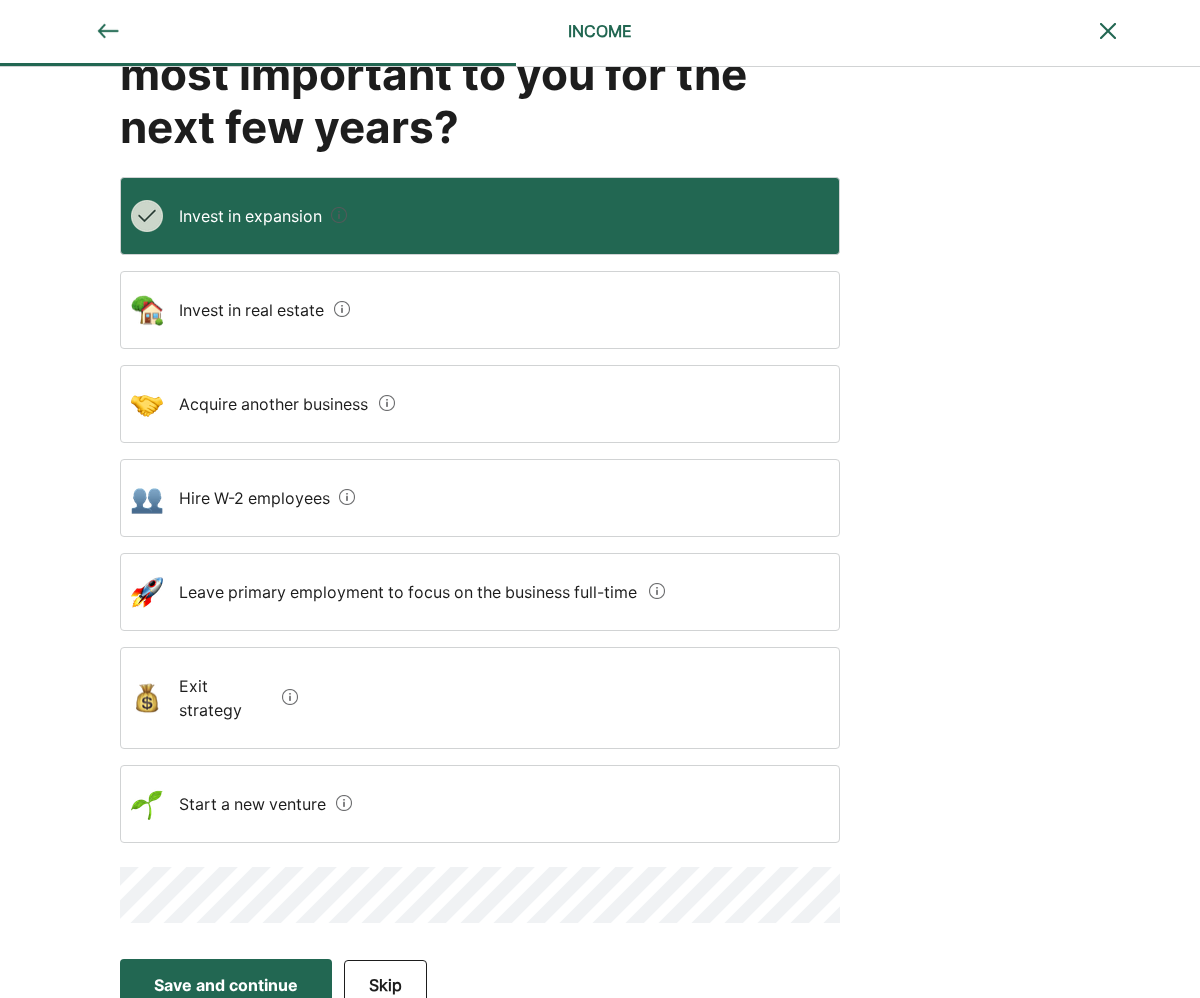 click on "Invest in real estate" at bounding box center [244, 310] 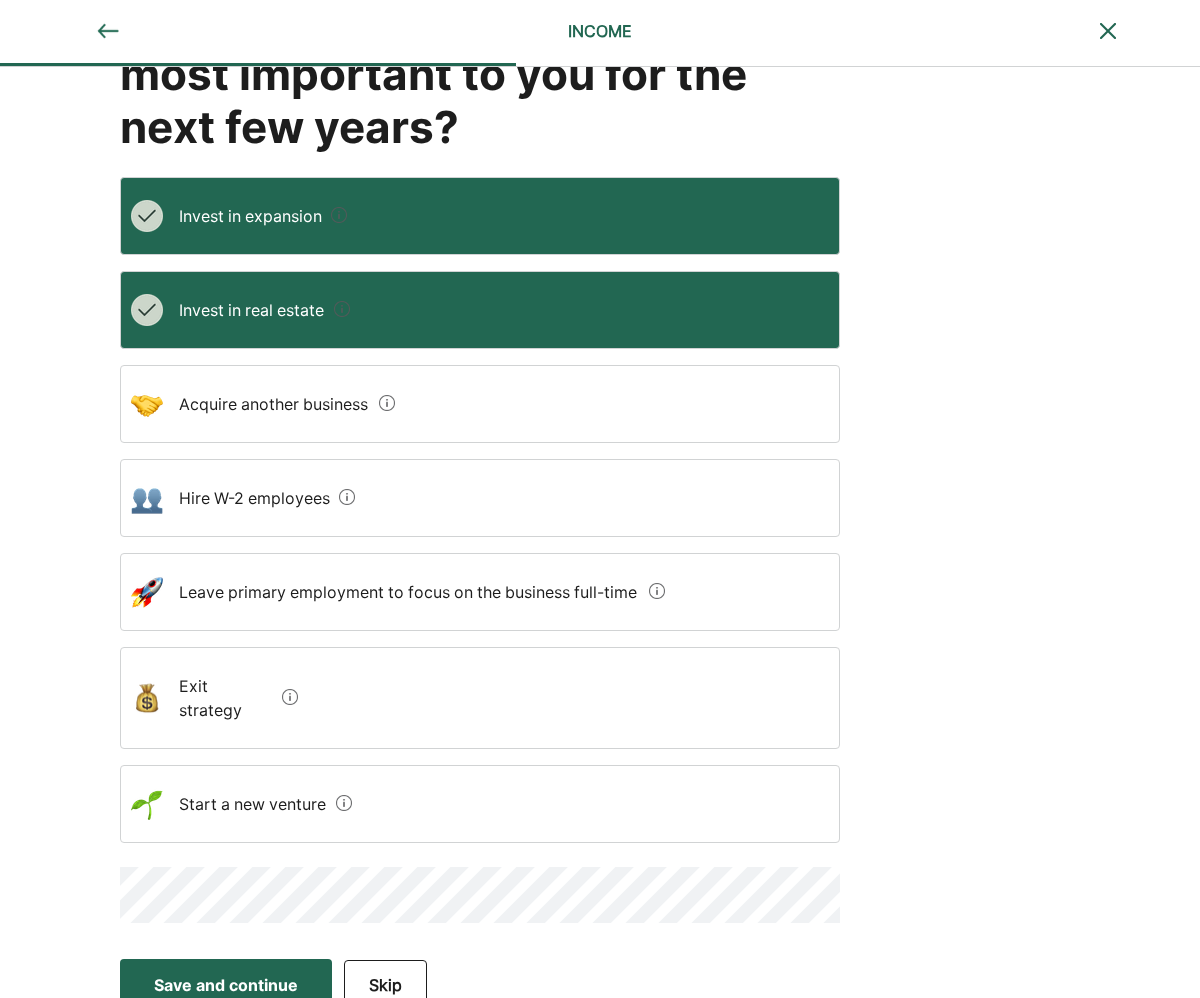 click on "Start a new venture" at bounding box center [245, 804] 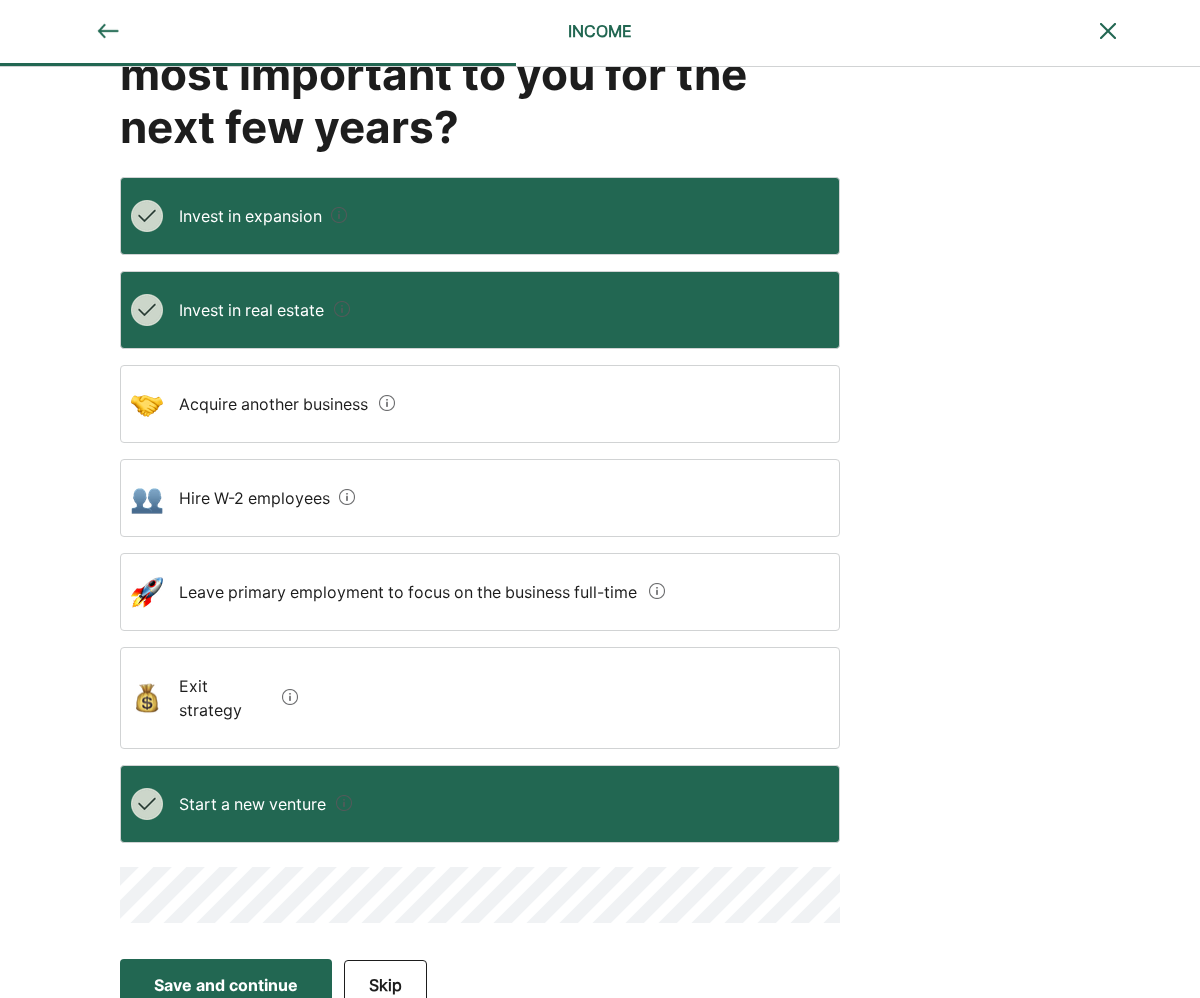 click on "What business milestones are most important to you for the next few years? Invest in expansion Invest in real estate Acquire another business Hire W-2 employees Leave primary employment to focus on the business full-time Exit strategy Start a new venture" at bounding box center [600, 442] 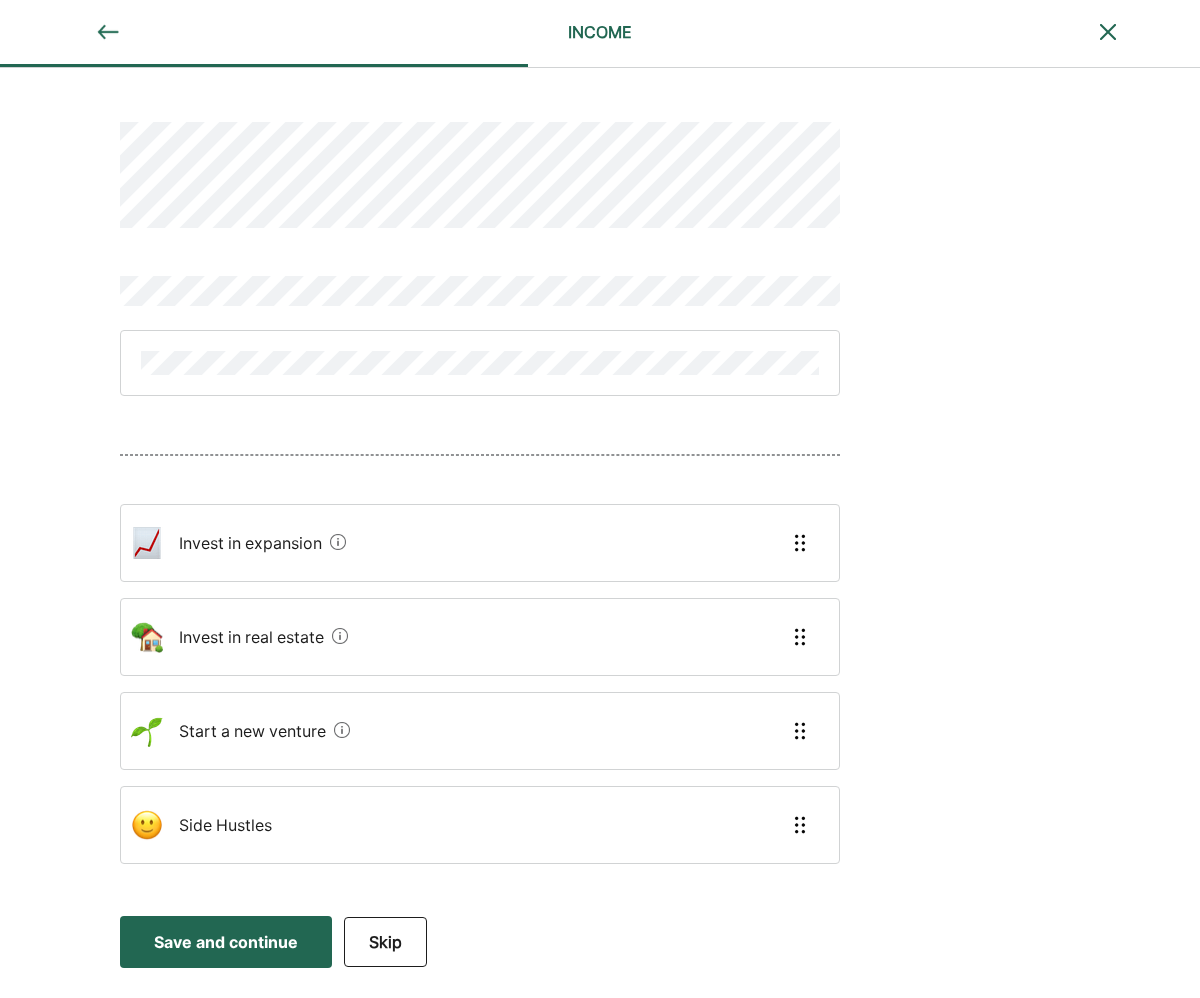 scroll, scrollTop: 0, scrollLeft: 0, axis: both 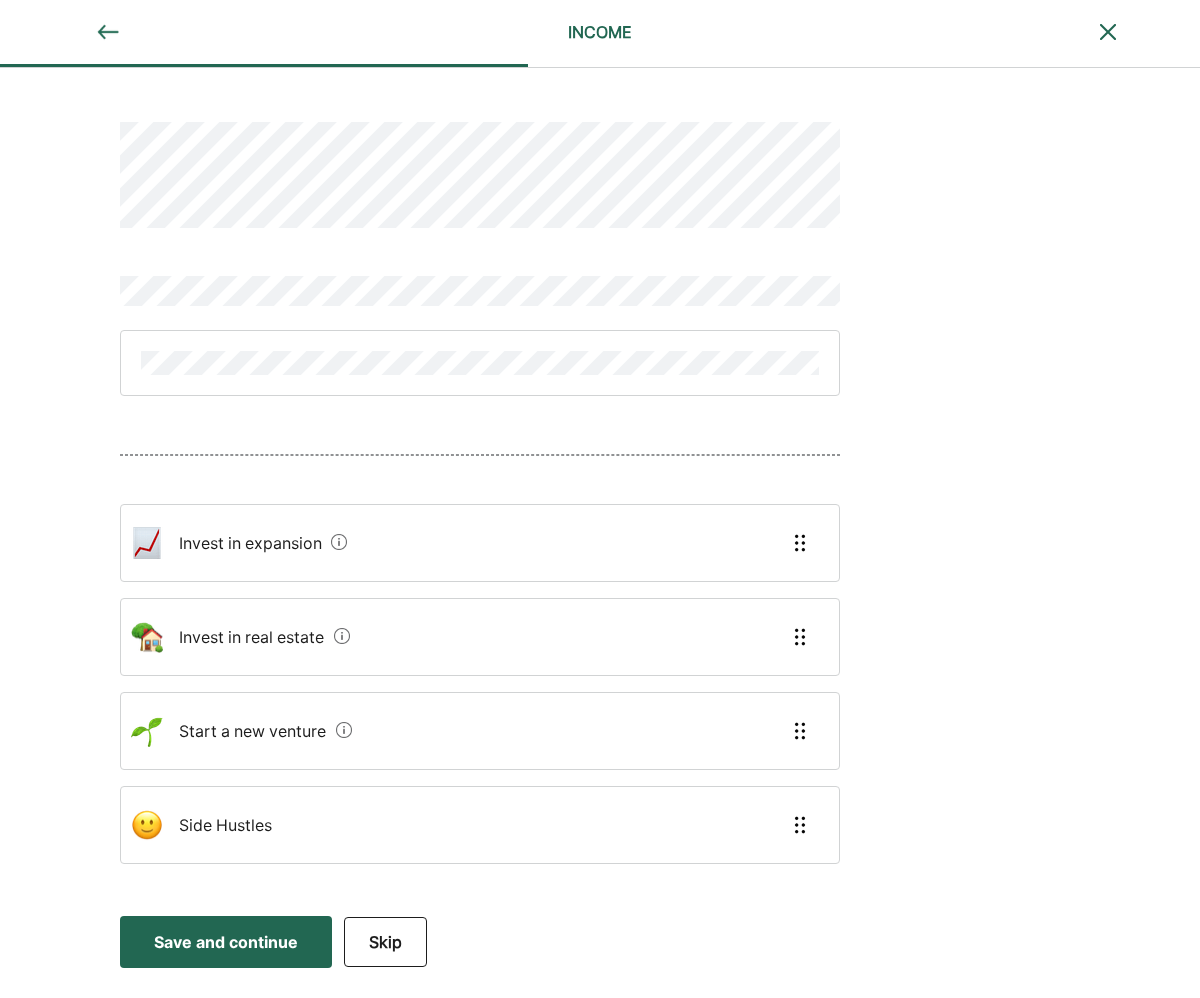 click on "Invest in expansion Invest in real estate Start a new venture Side Hustles" at bounding box center [600, 486] 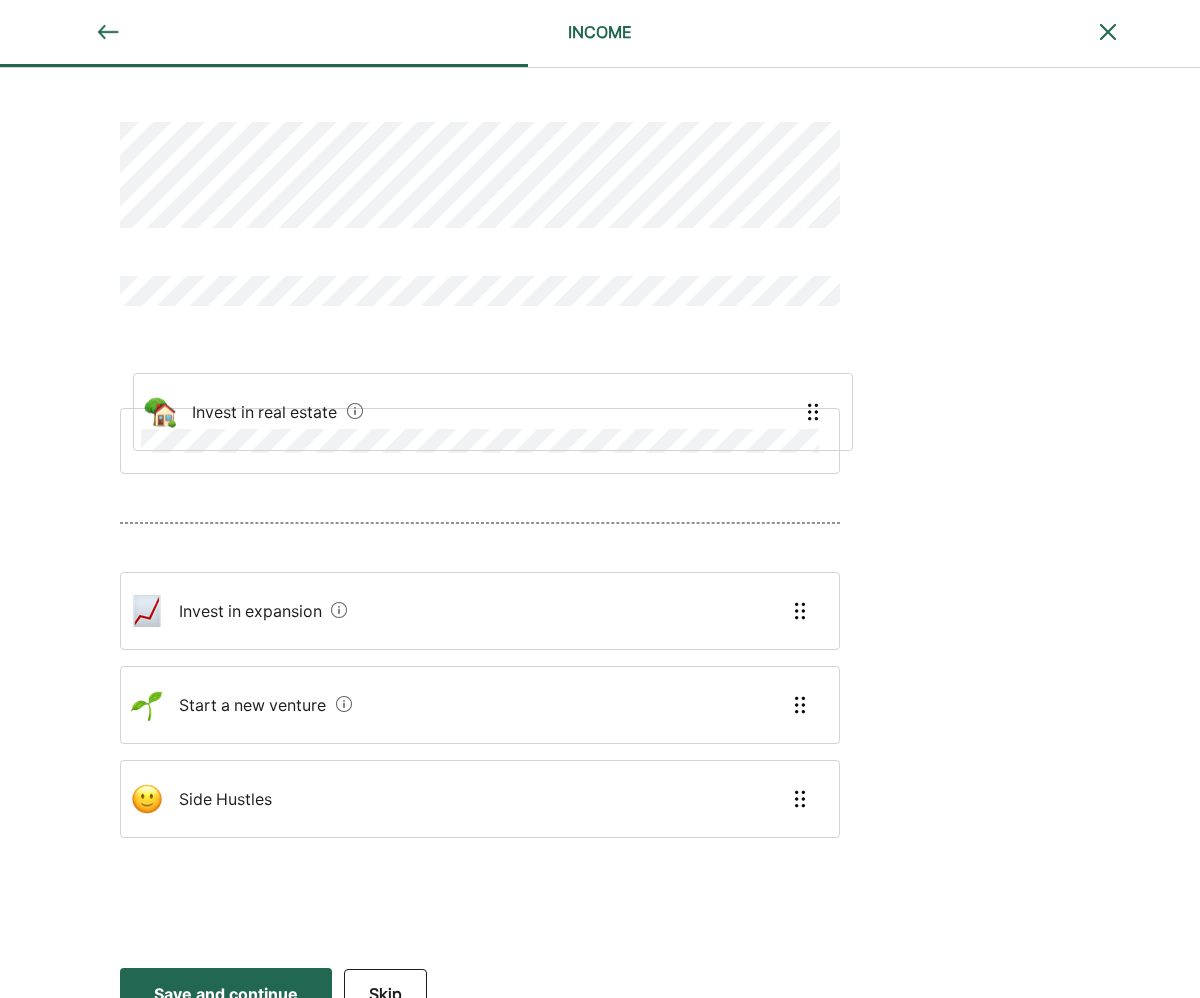 drag, startPoint x: 241, startPoint y: 636, endPoint x: 242, endPoint y: 414, distance: 222.00226 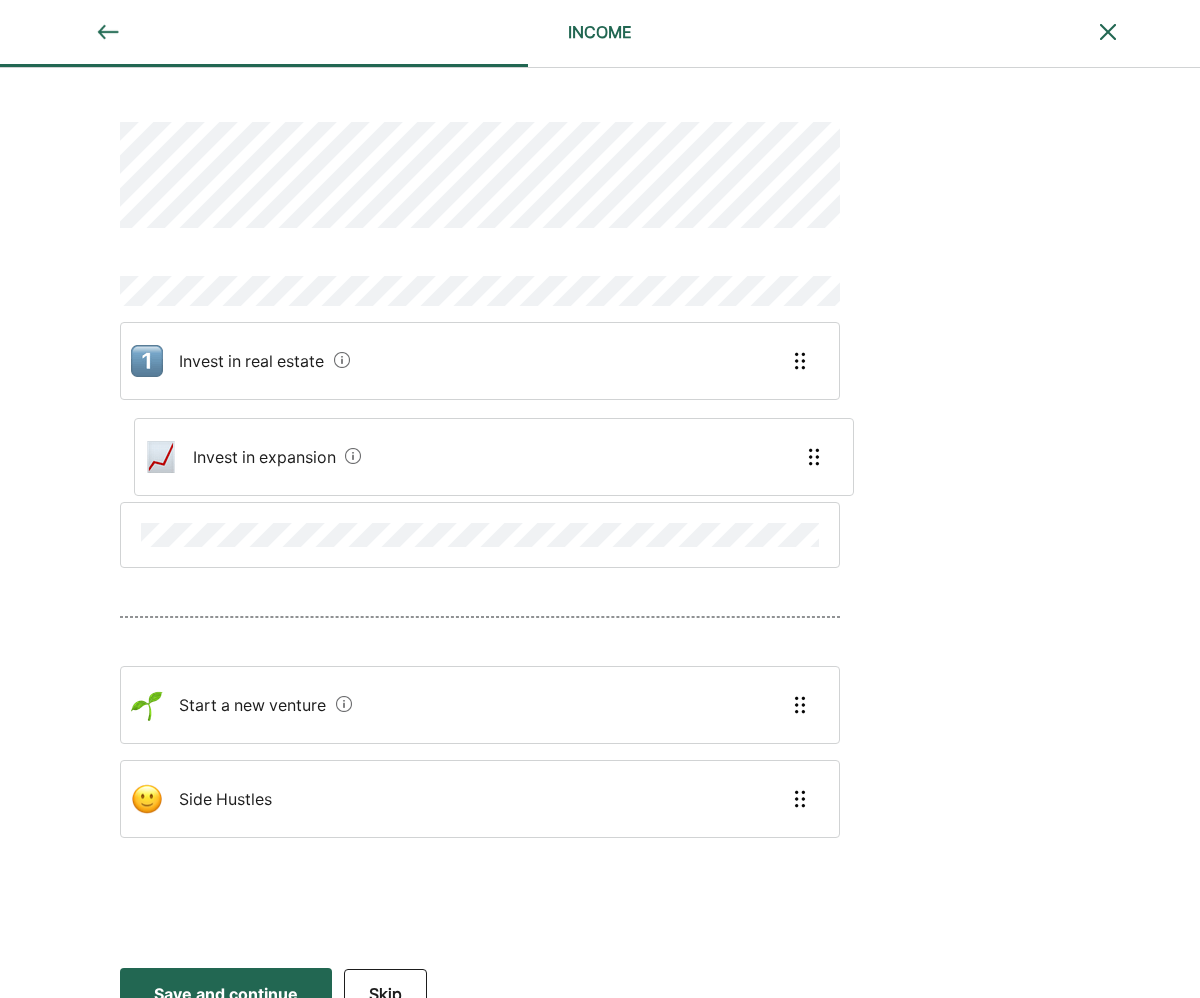 drag, startPoint x: 238, startPoint y: 629, endPoint x: 251, endPoint y: 460, distance: 169.49927 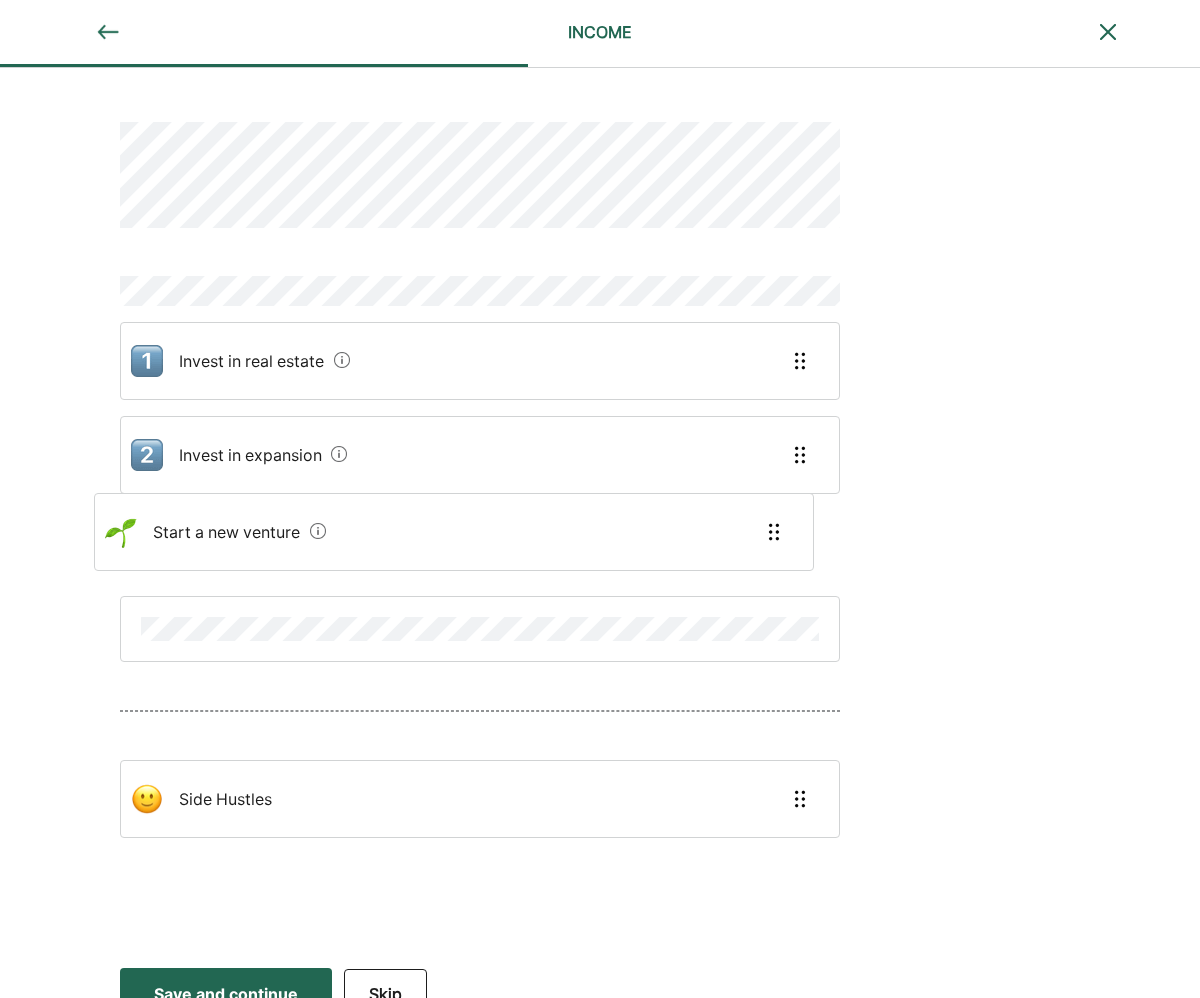 drag, startPoint x: 261, startPoint y: 719, endPoint x: 235, endPoint y: 528, distance: 192.7615 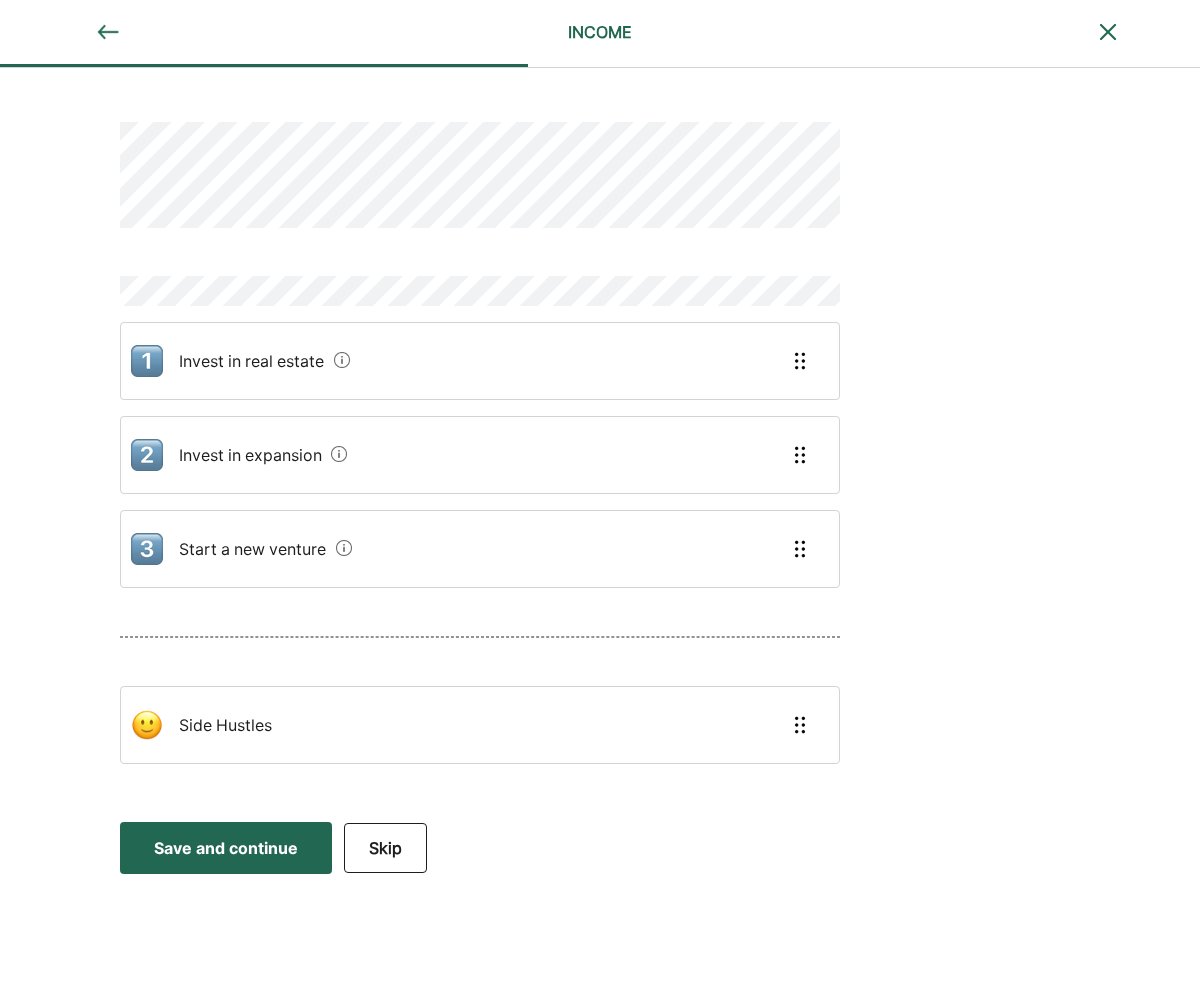 click on "Save and continue Save Save and continue" at bounding box center (226, 848) 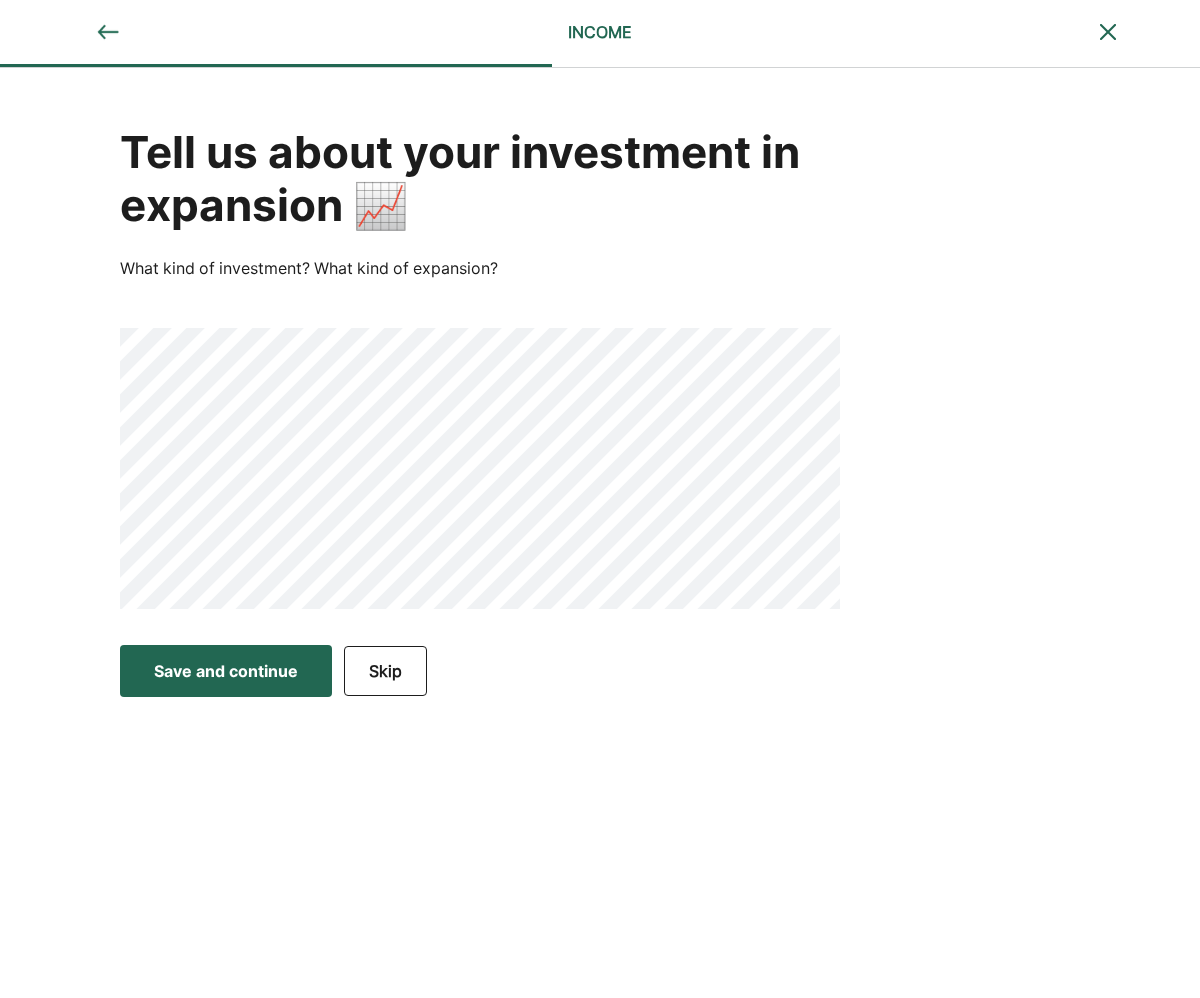 click on "Save and continue" at bounding box center [226, 671] 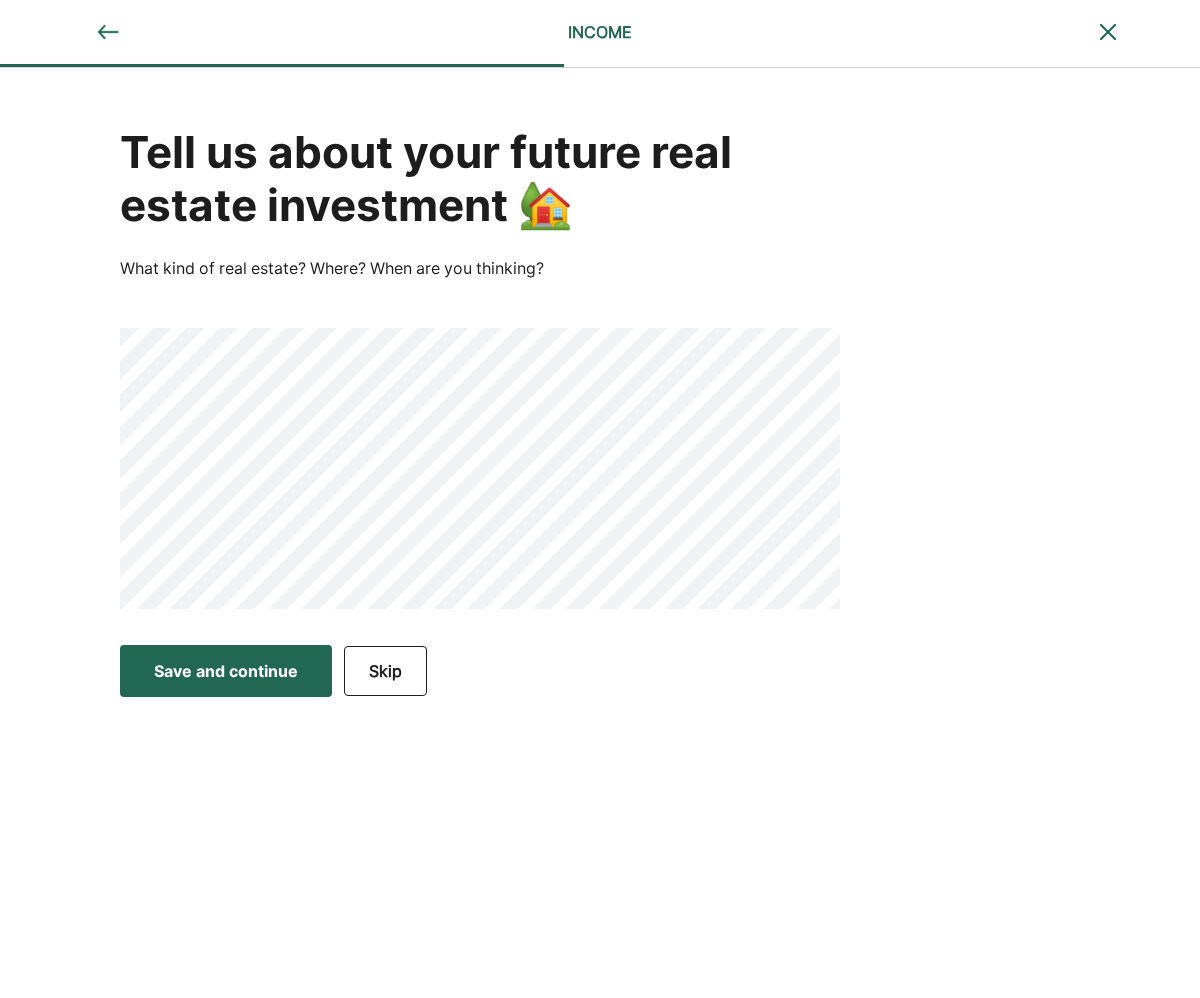 click on "Save and continue" at bounding box center [226, 671] 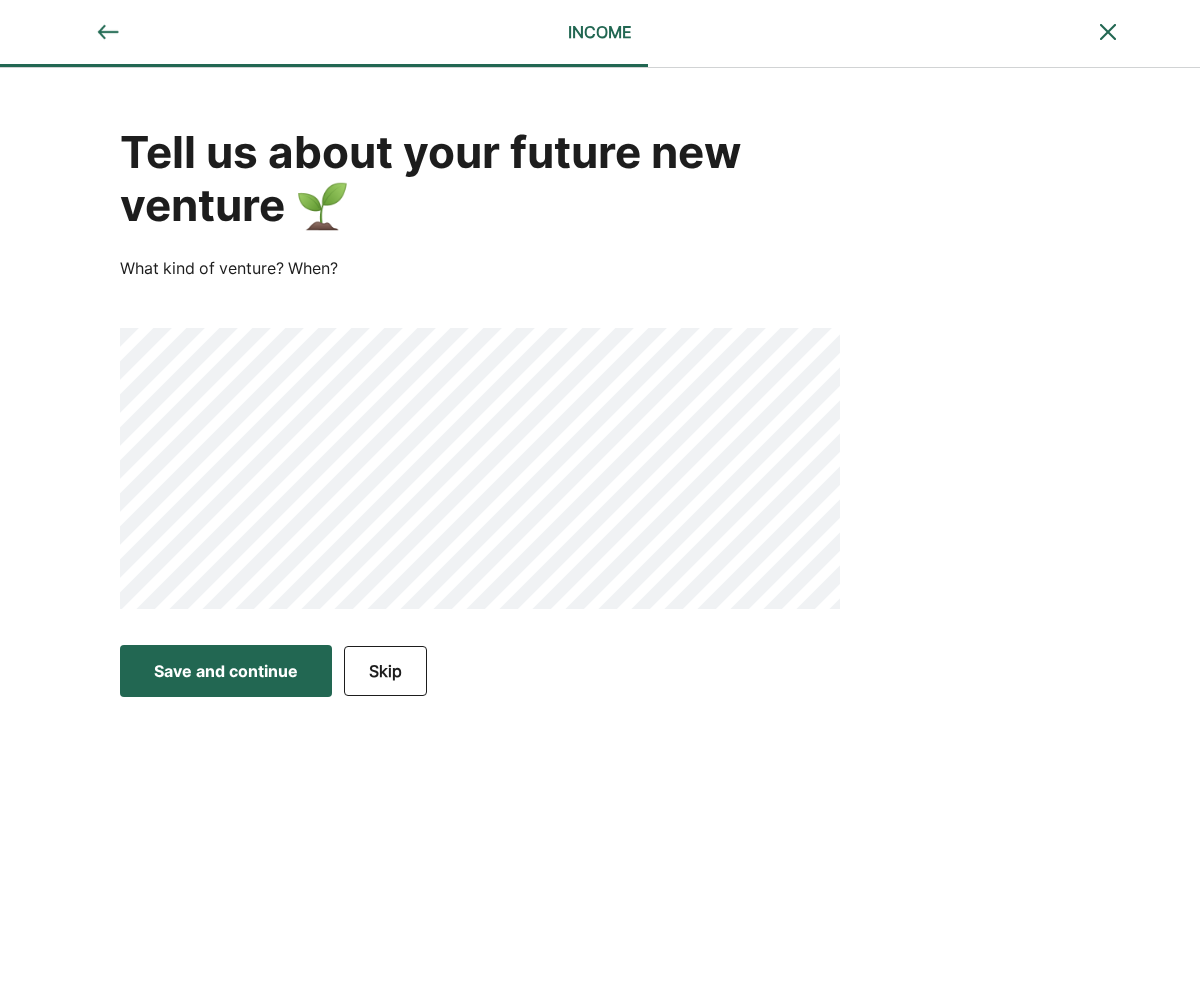 click on "Save and continue" at bounding box center [226, 671] 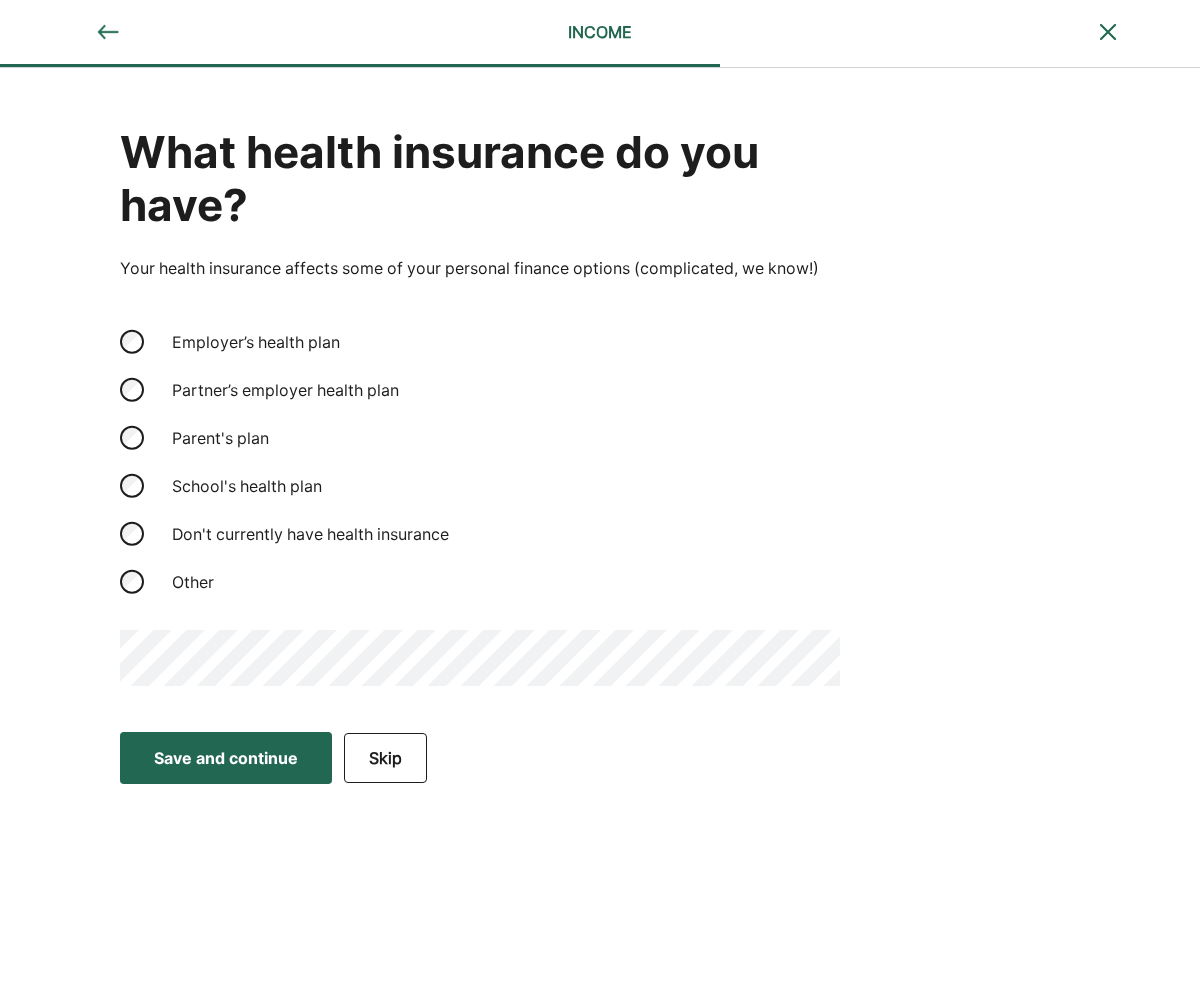 click on "Save and continue" at bounding box center [226, 758] 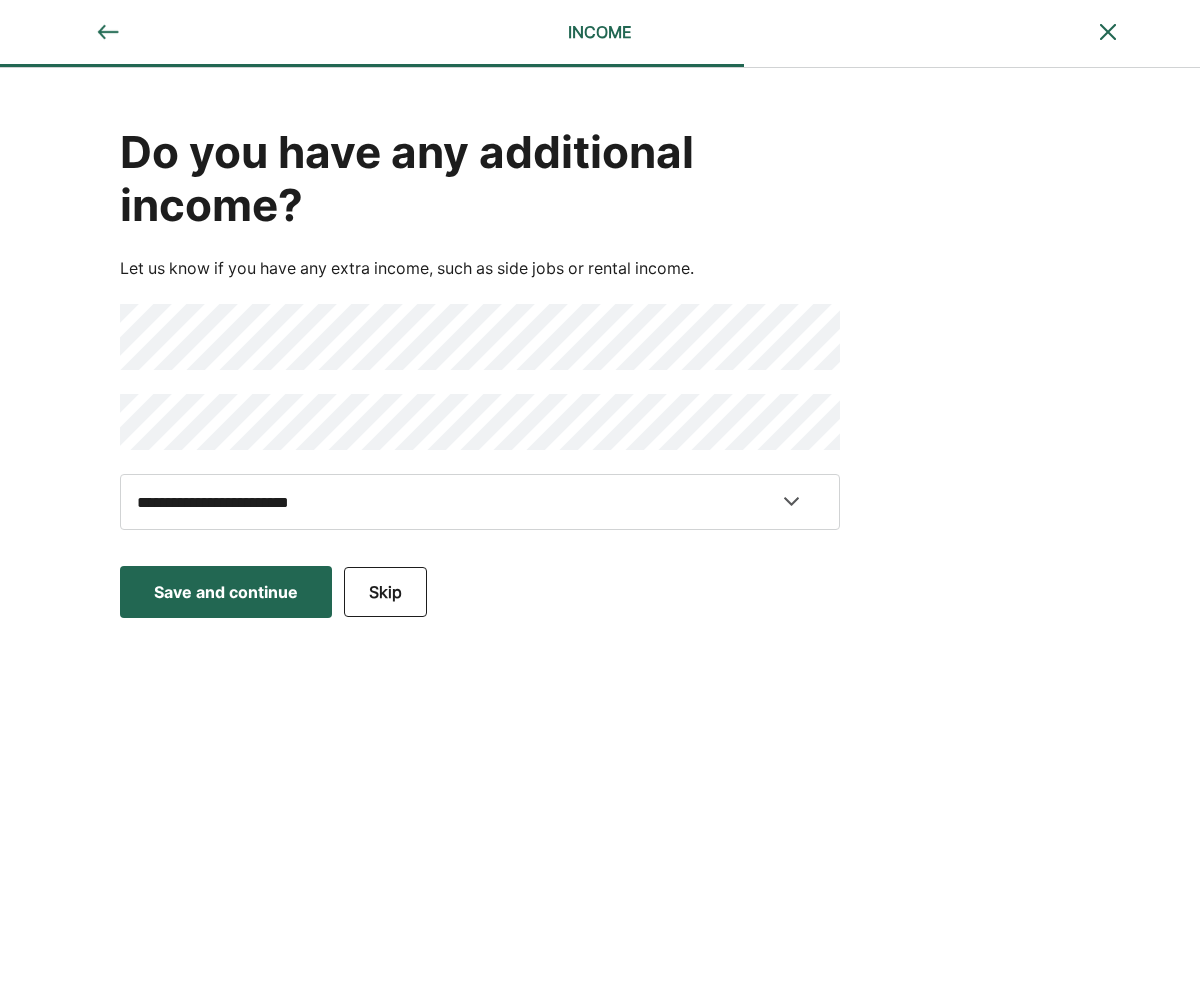 click on "**********" at bounding box center [600, 499] 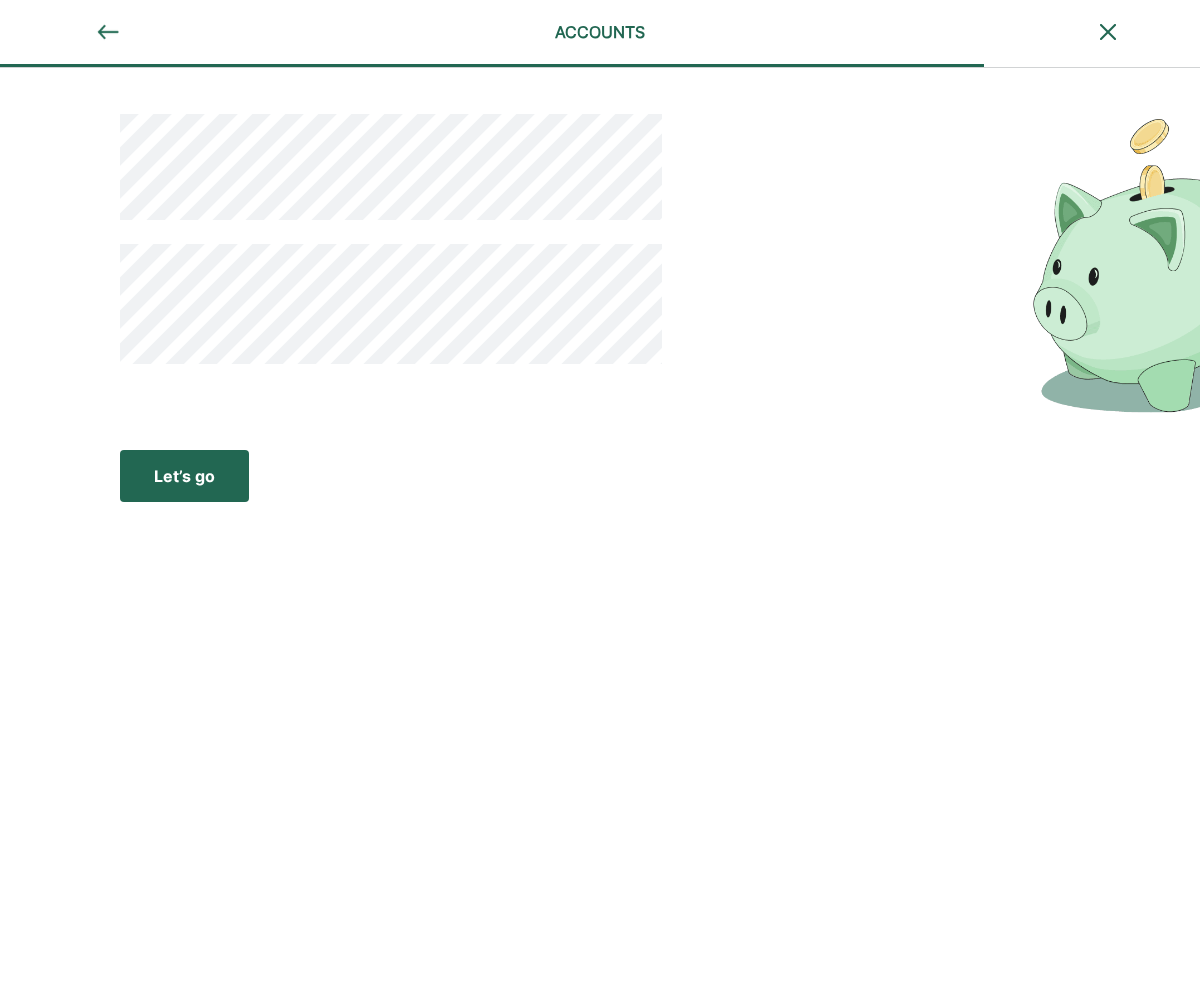 click on "Let’s go" at bounding box center [184, 476] 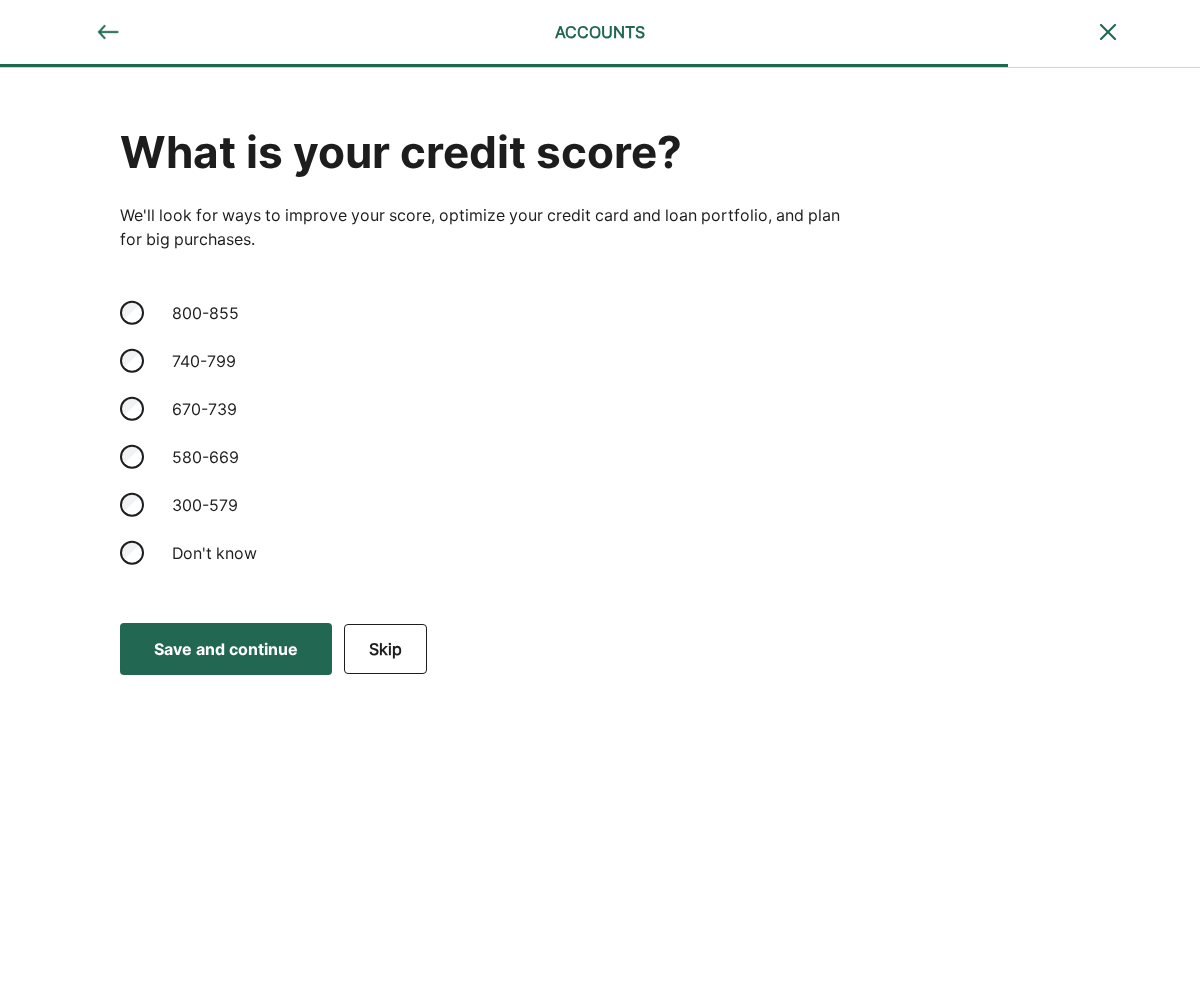 click on "Save and continue" at bounding box center (226, 649) 